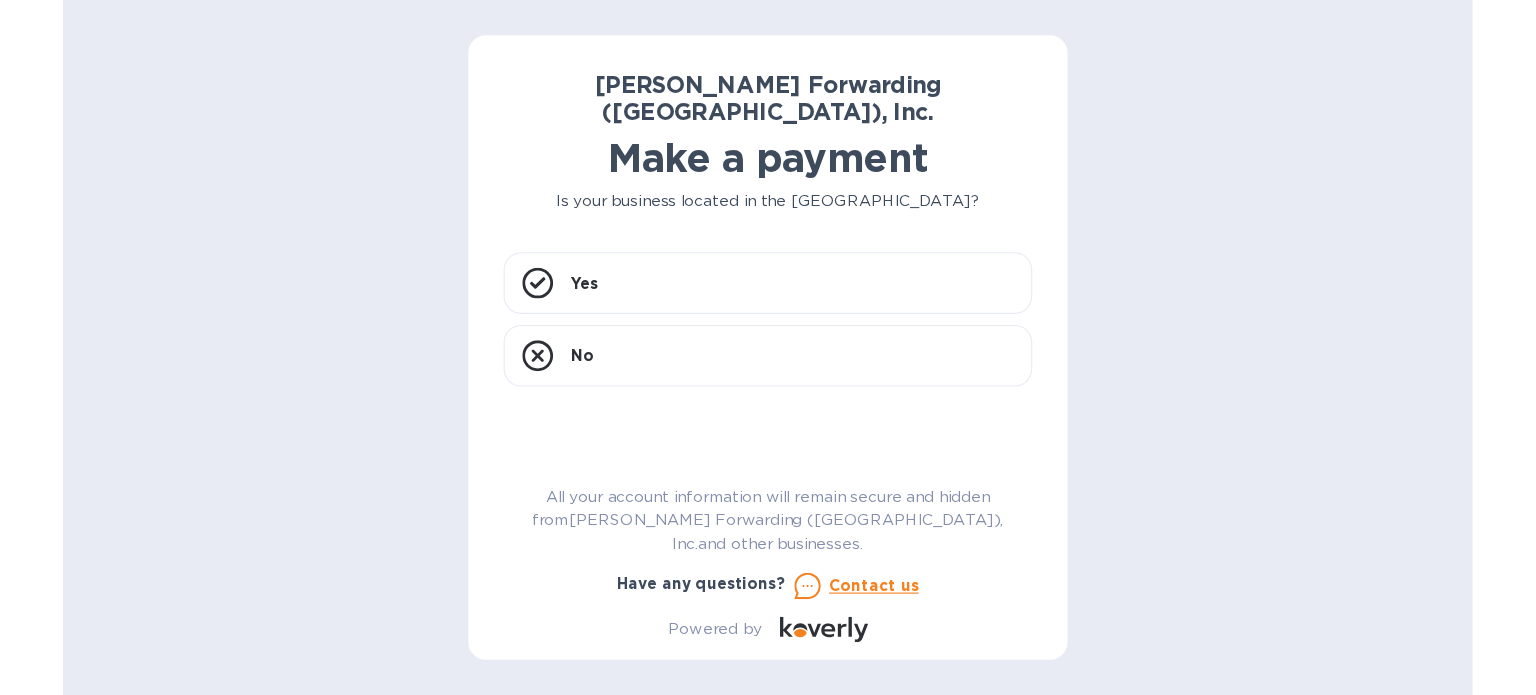 scroll, scrollTop: 0, scrollLeft: 0, axis: both 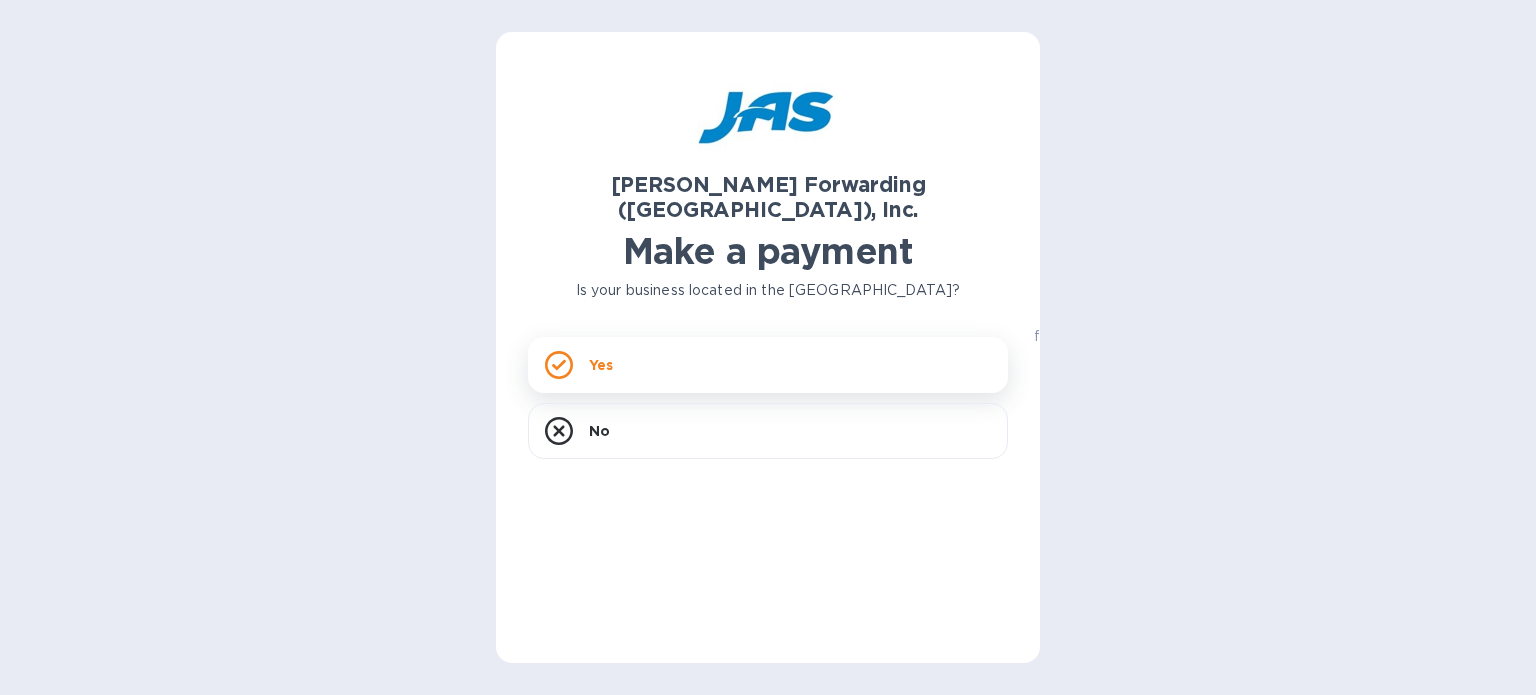 click on "Yes" at bounding box center [601, 365] 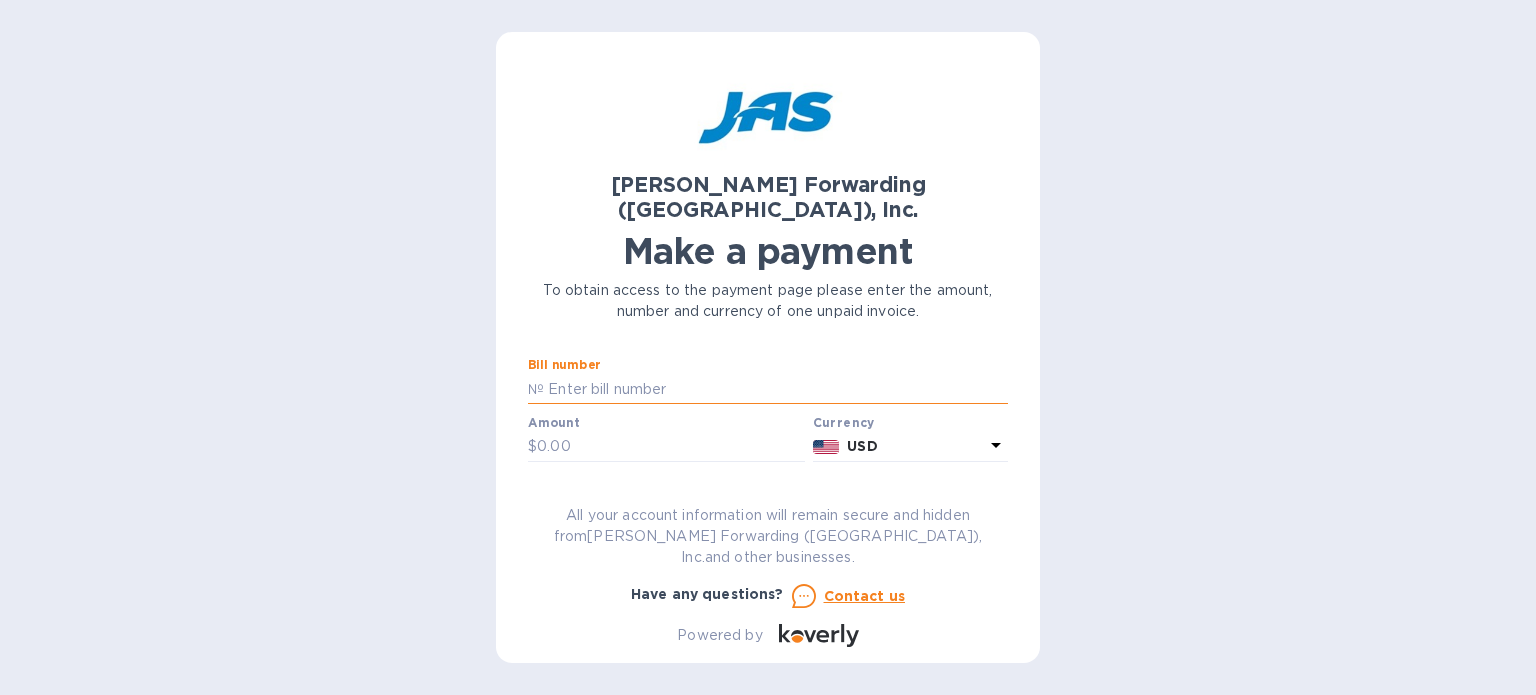 click at bounding box center (776, 389) 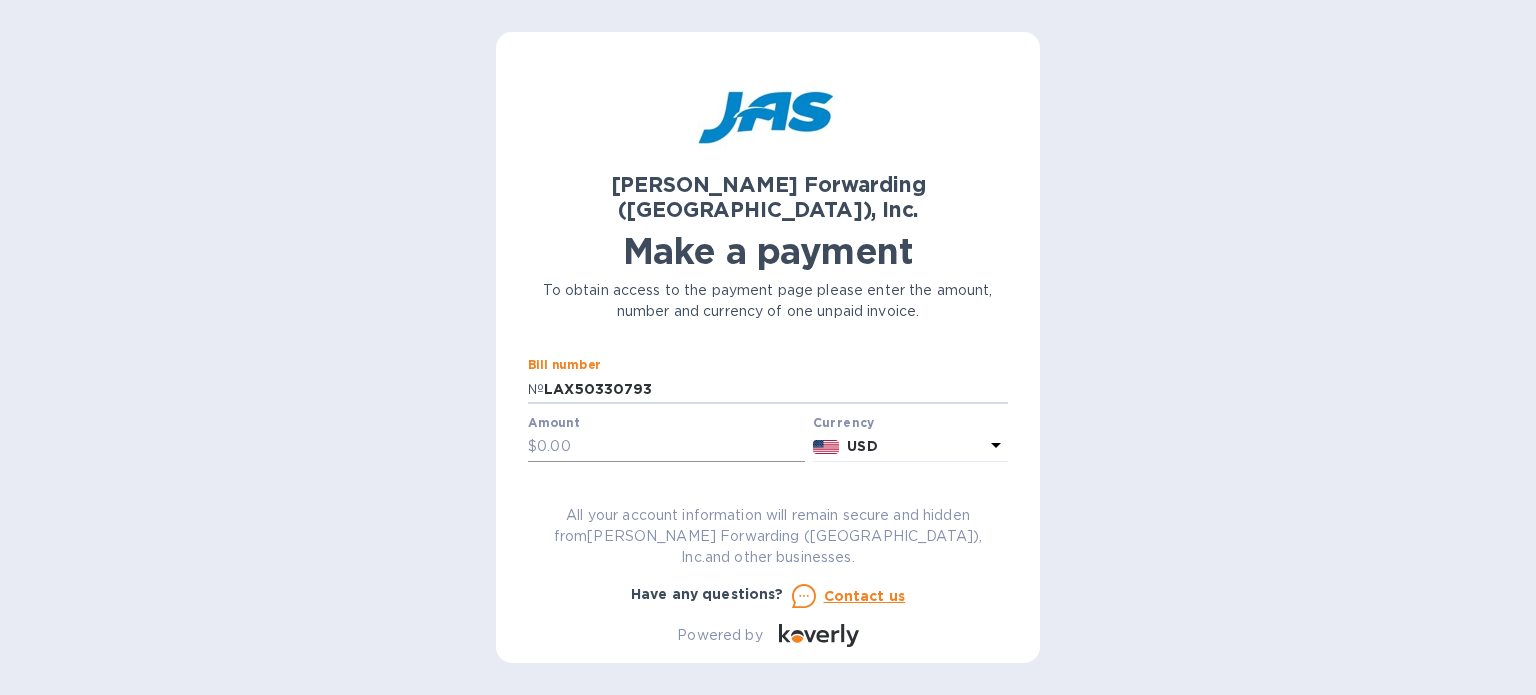 type on "LAX50330793" 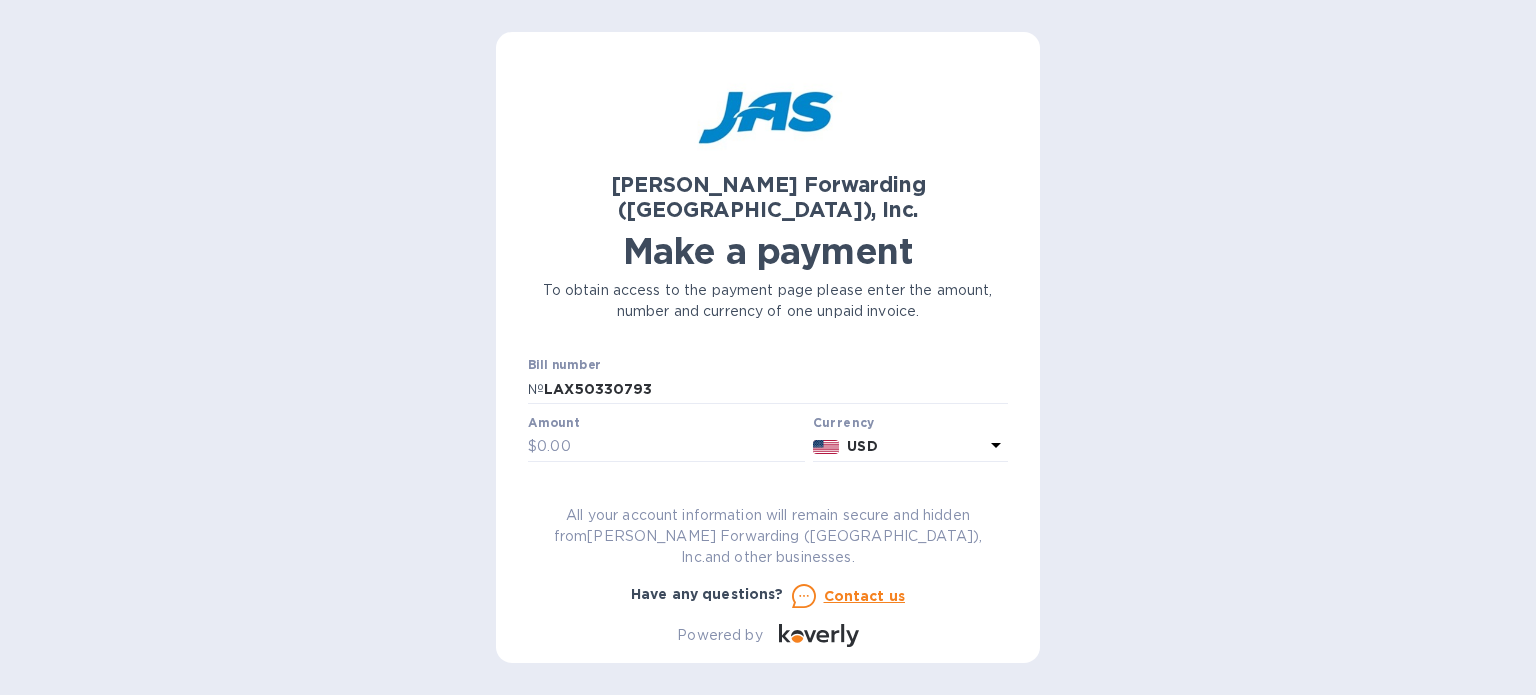 click on "Amount" at bounding box center [553, 423] 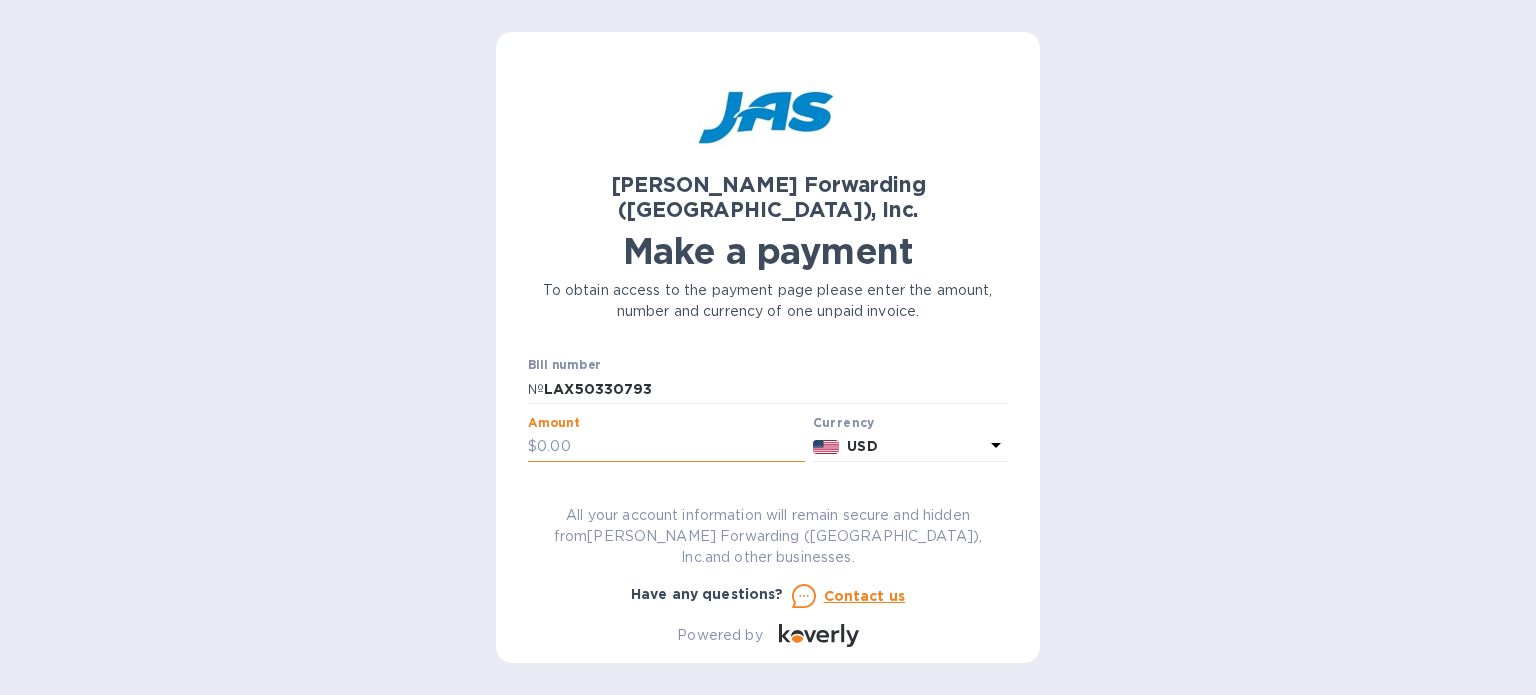 click at bounding box center (671, 447) 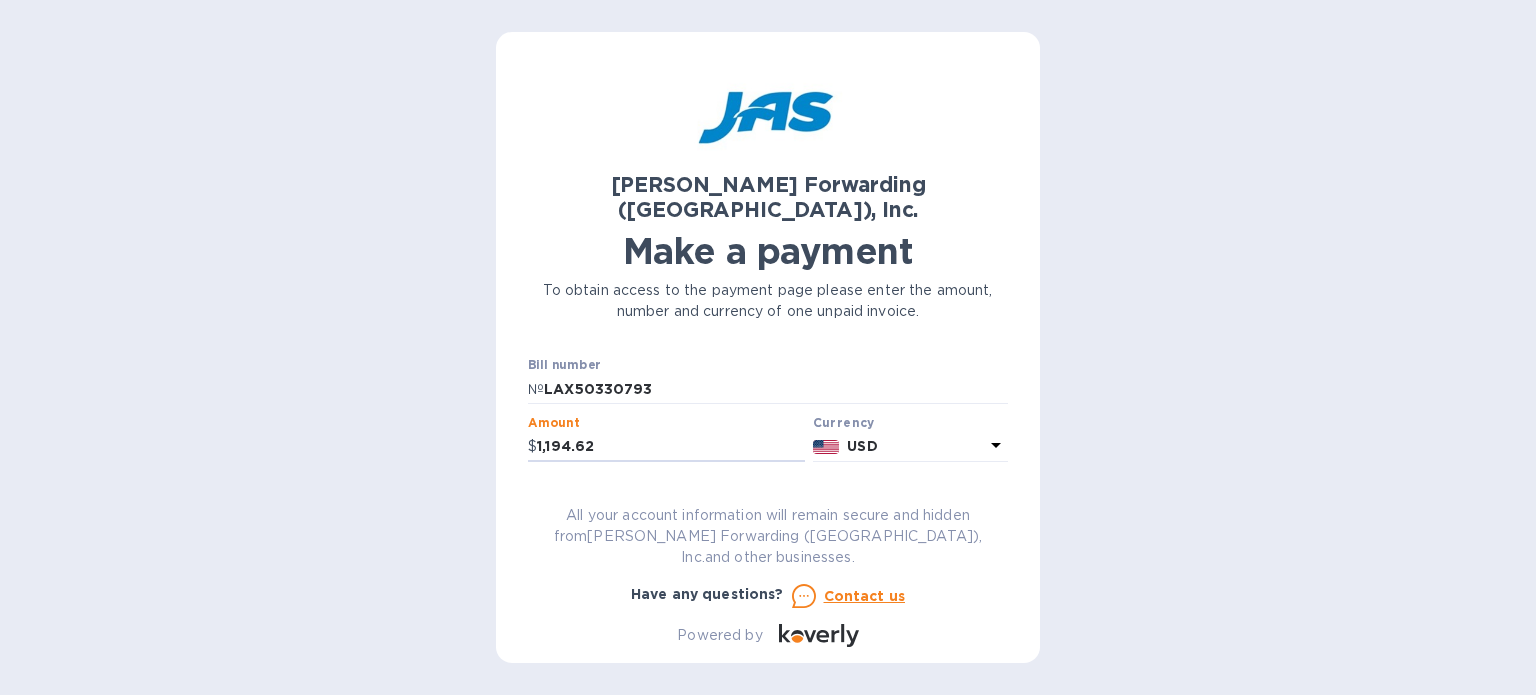 type on "1,194.62" 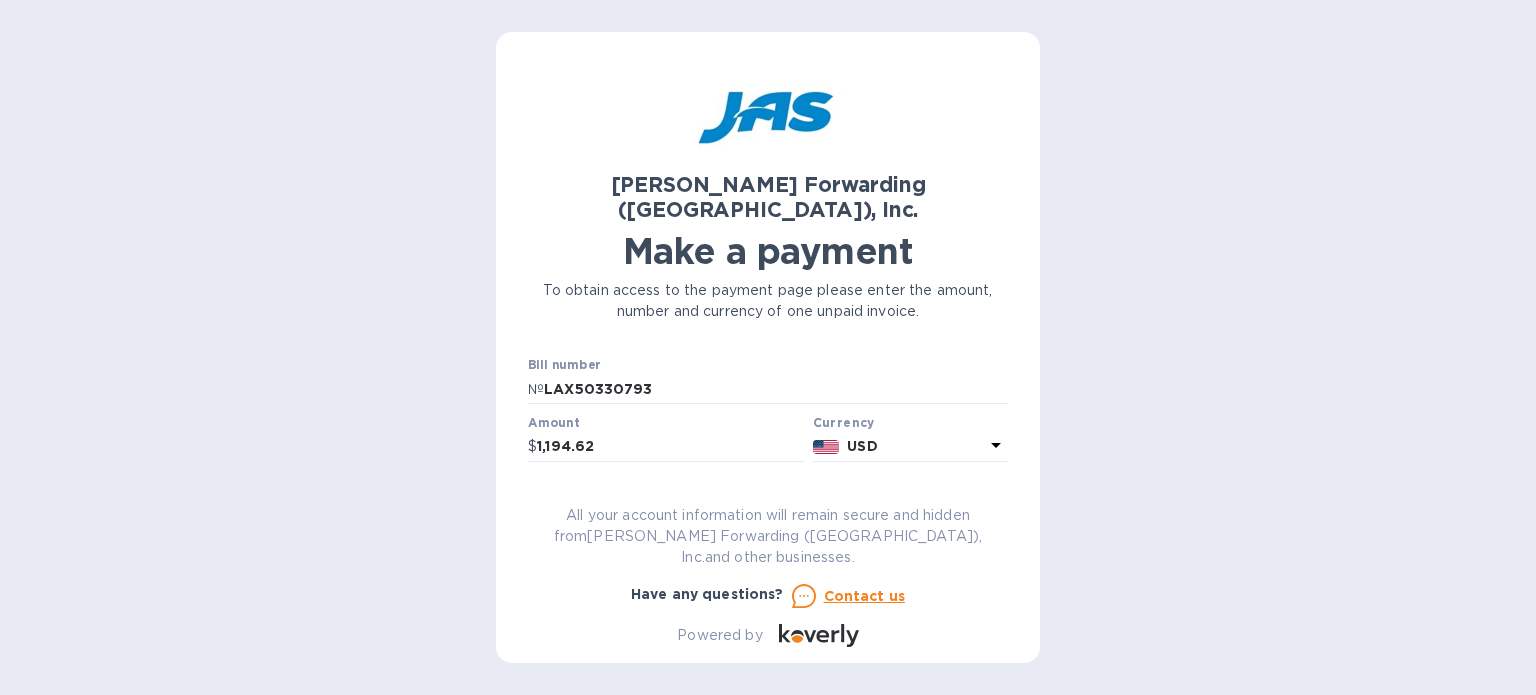 click at bounding box center [768, 505] 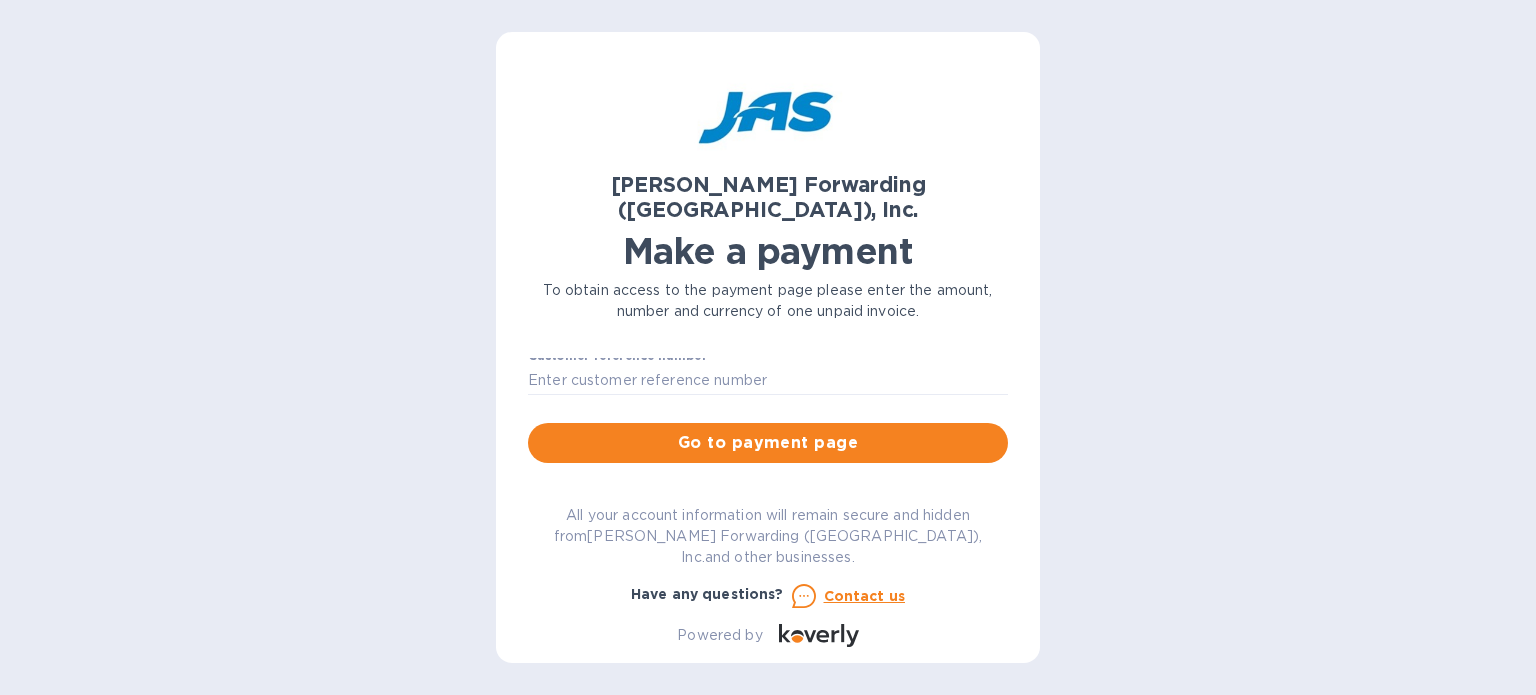 scroll, scrollTop: 170, scrollLeft: 0, axis: vertical 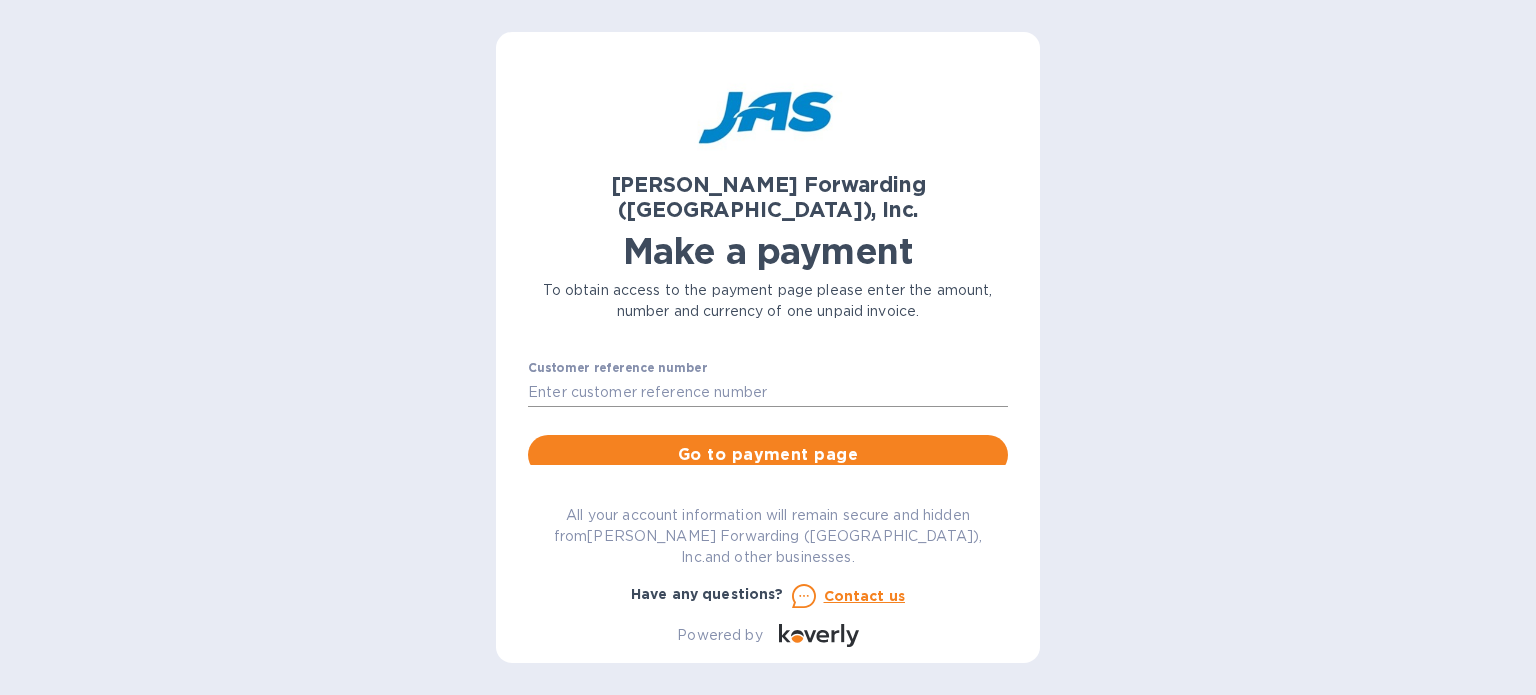 type on "bkm OfficeWorks, LLC dba Hyphn" 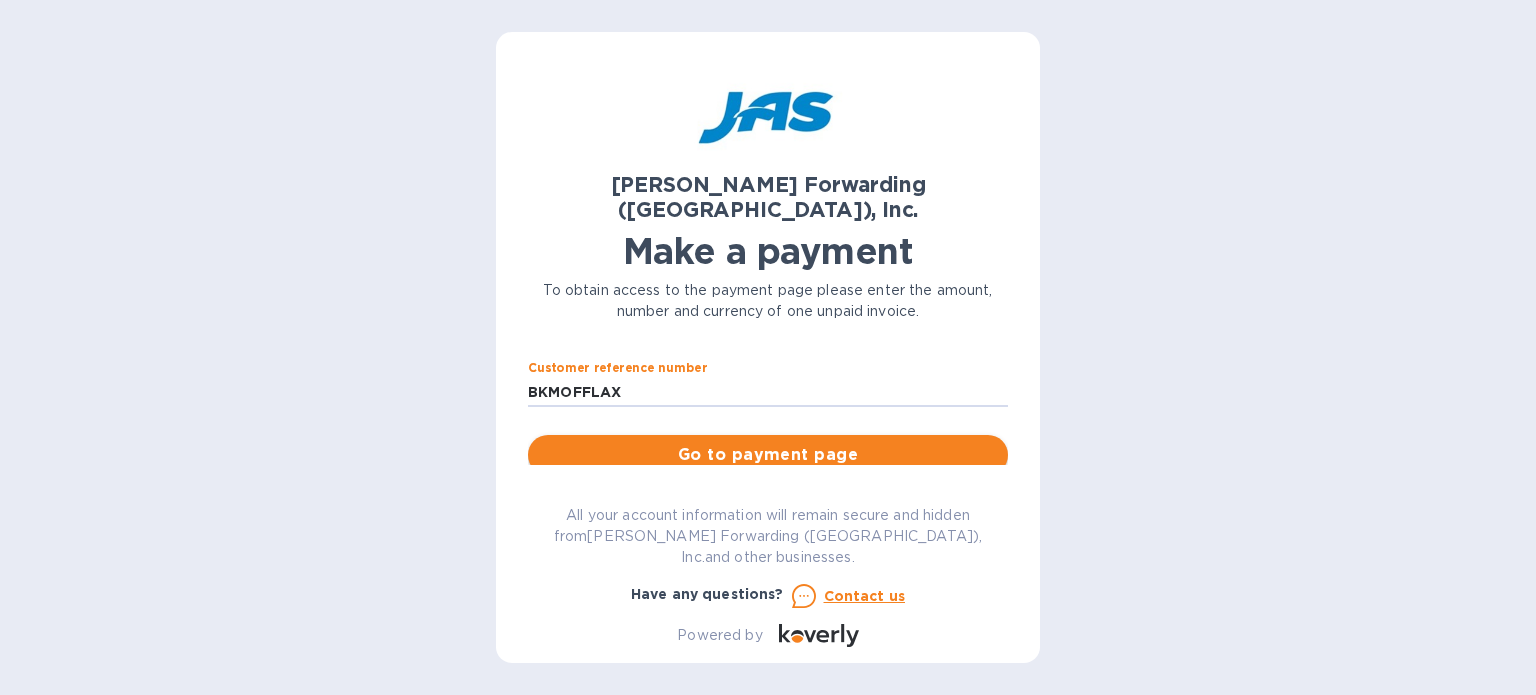 type on "BKMOFFLAX" 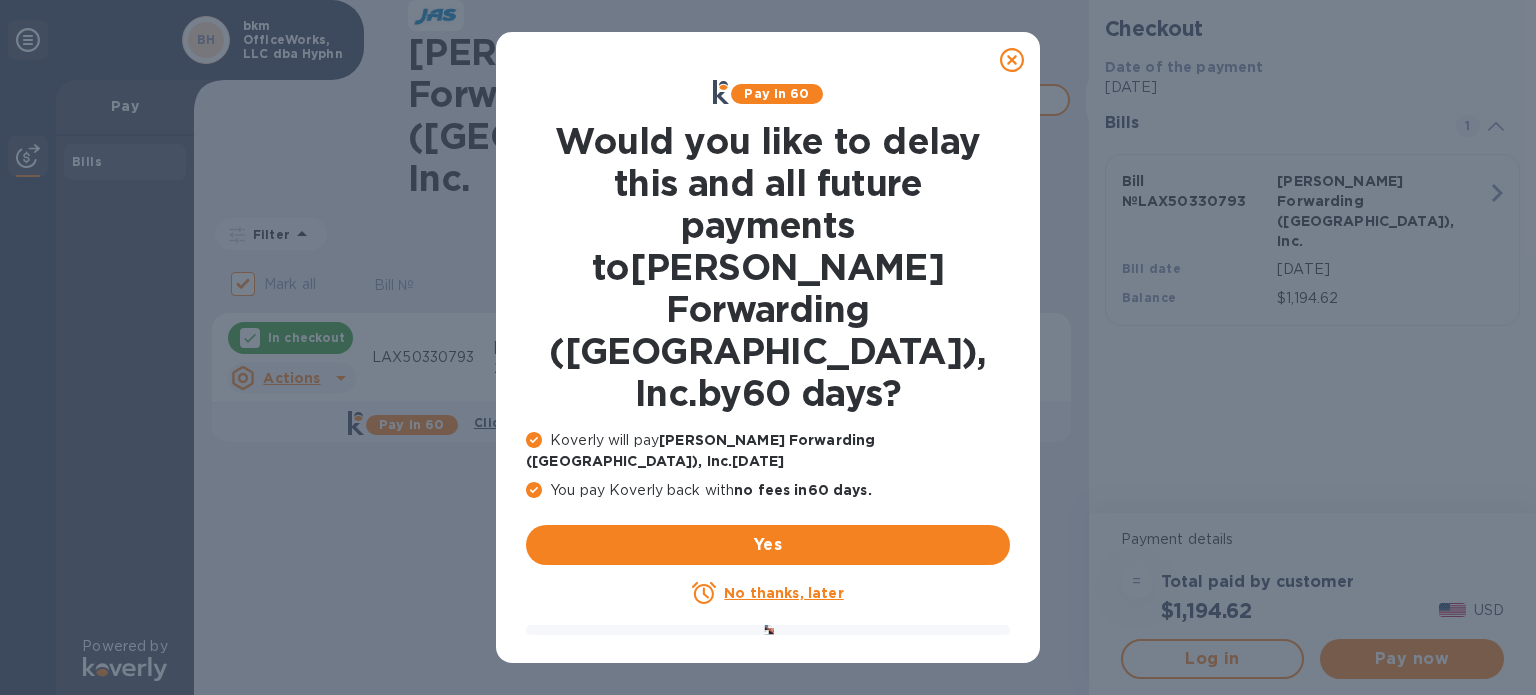 click on "No thanks, later" at bounding box center [783, 593] 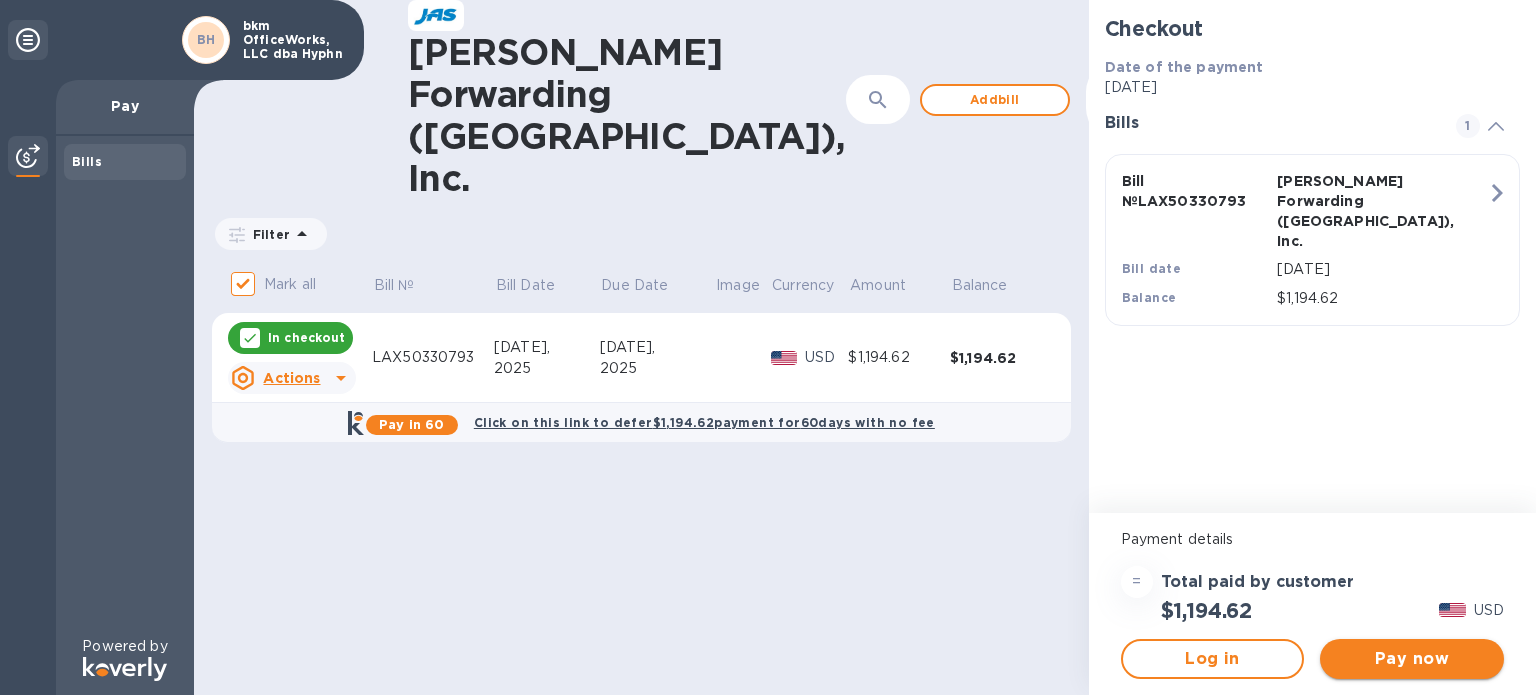 click on "Pay now" at bounding box center [1412, 659] 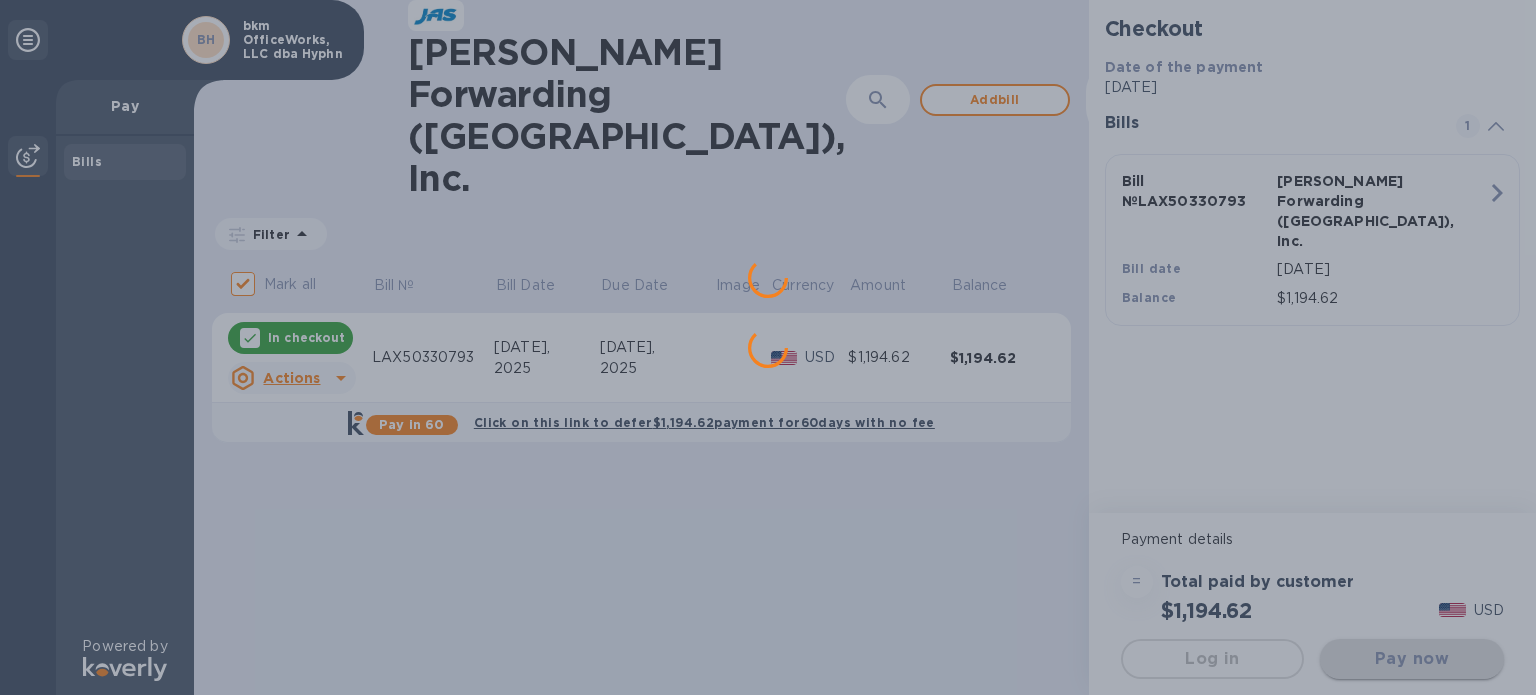 scroll, scrollTop: 0, scrollLeft: 0, axis: both 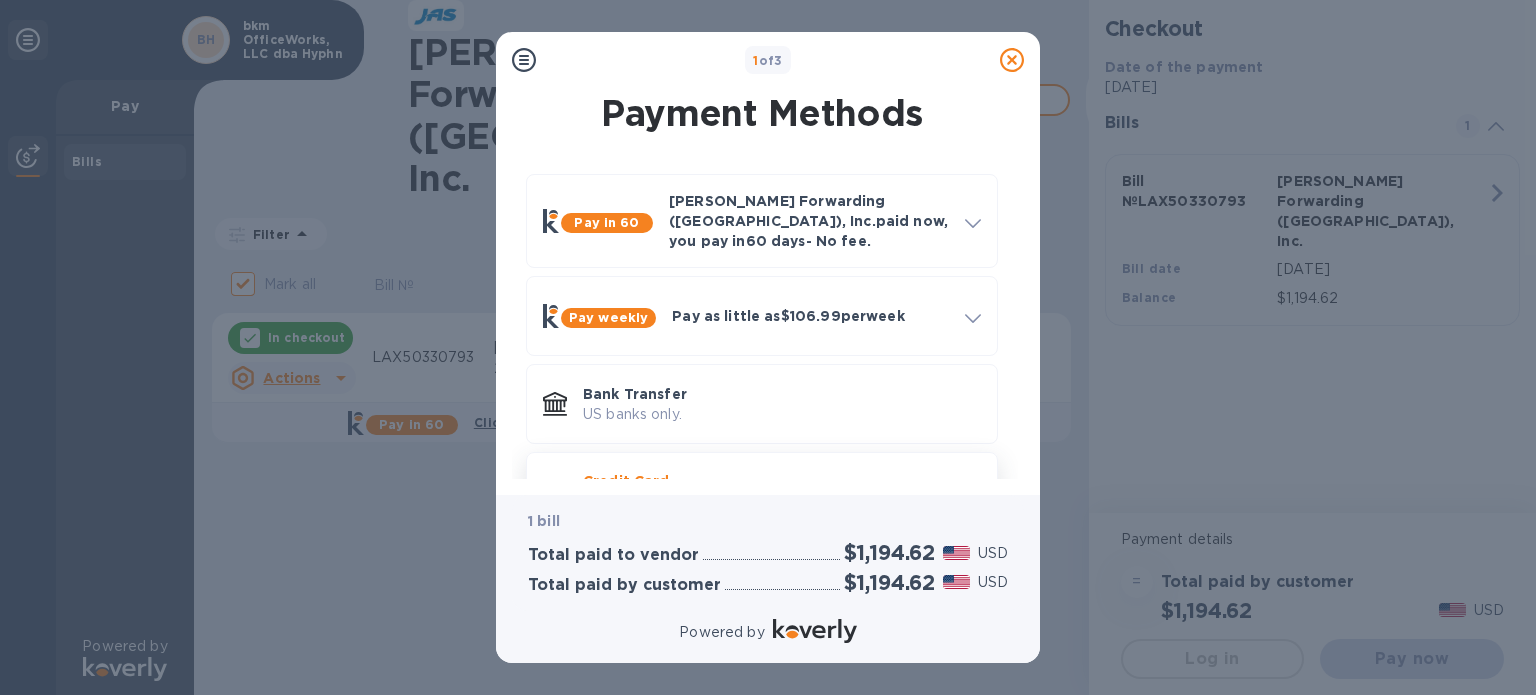 click on "Credit Card" at bounding box center (782, 481) 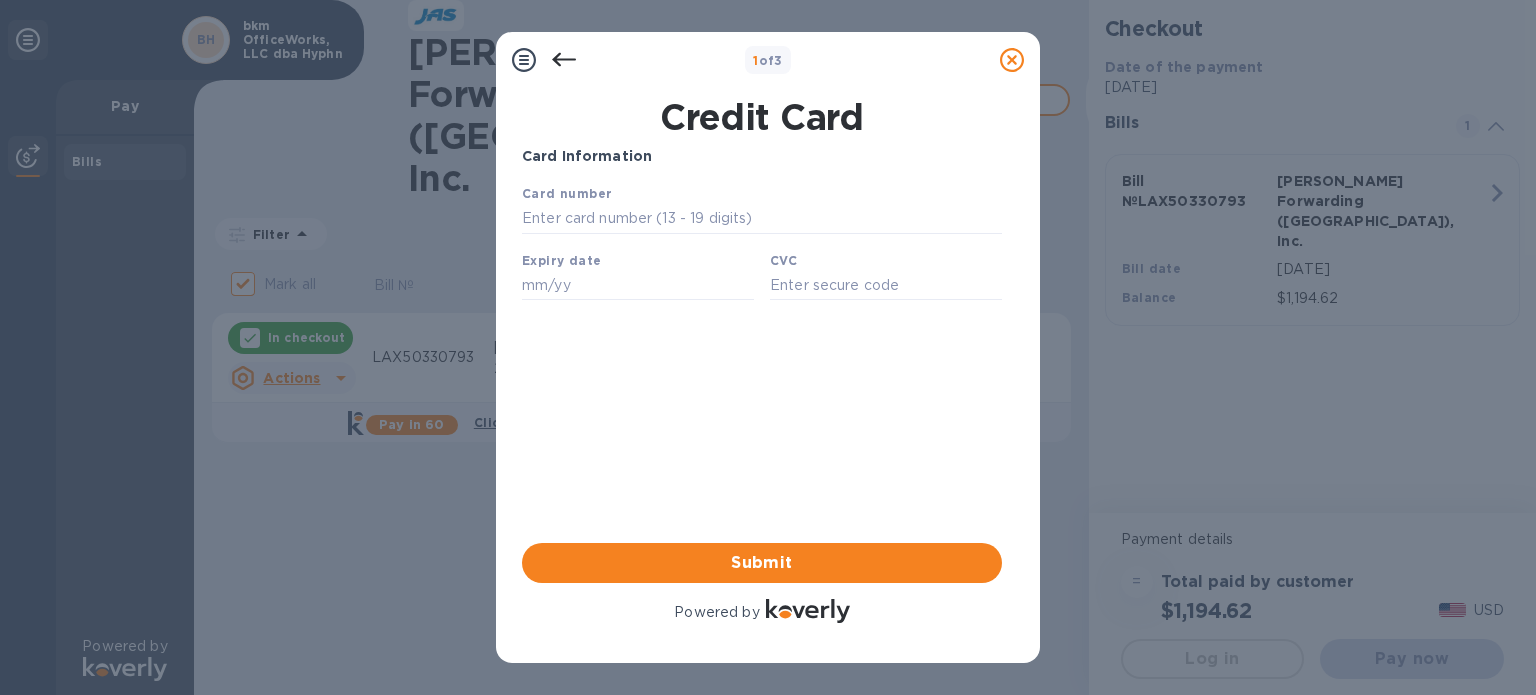 scroll, scrollTop: 0, scrollLeft: 0, axis: both 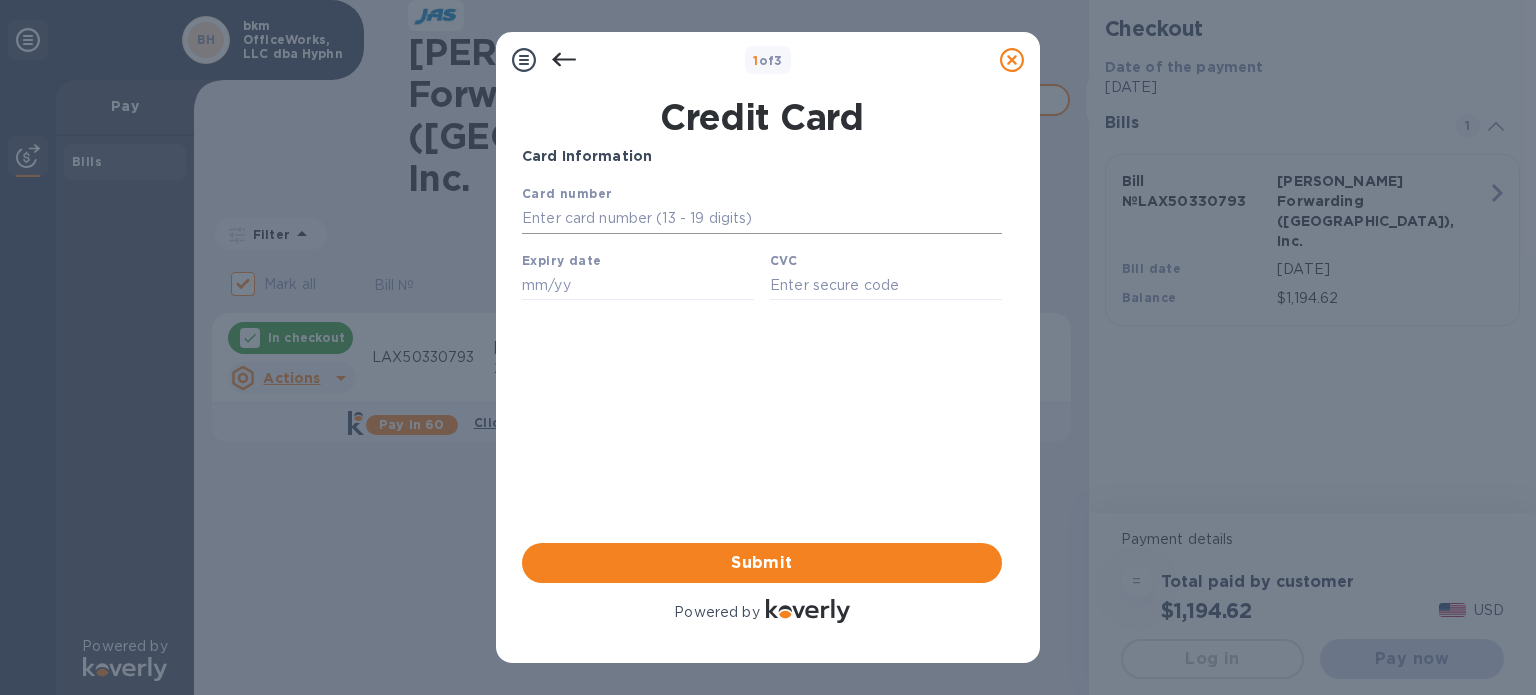 click at bounding box center [762, 219] 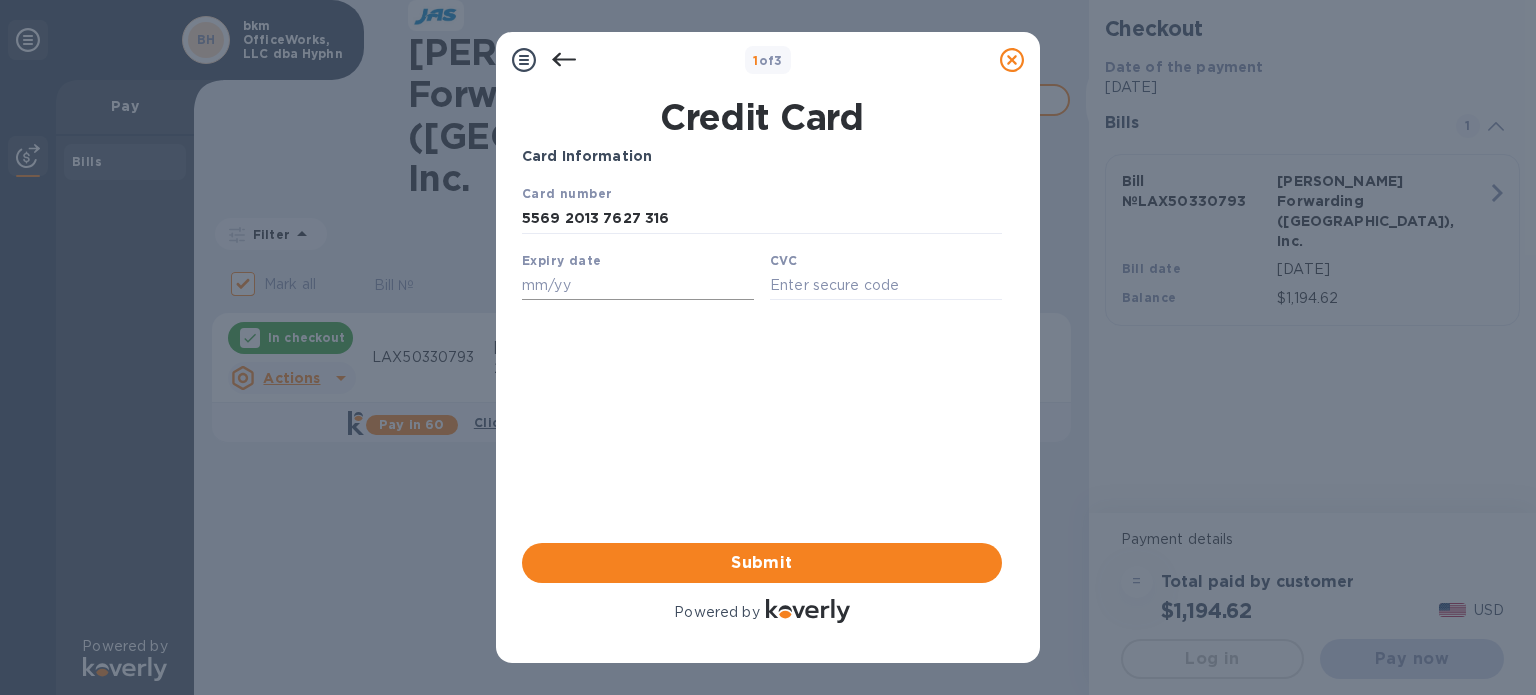 type on "5569 2013 7627 316" 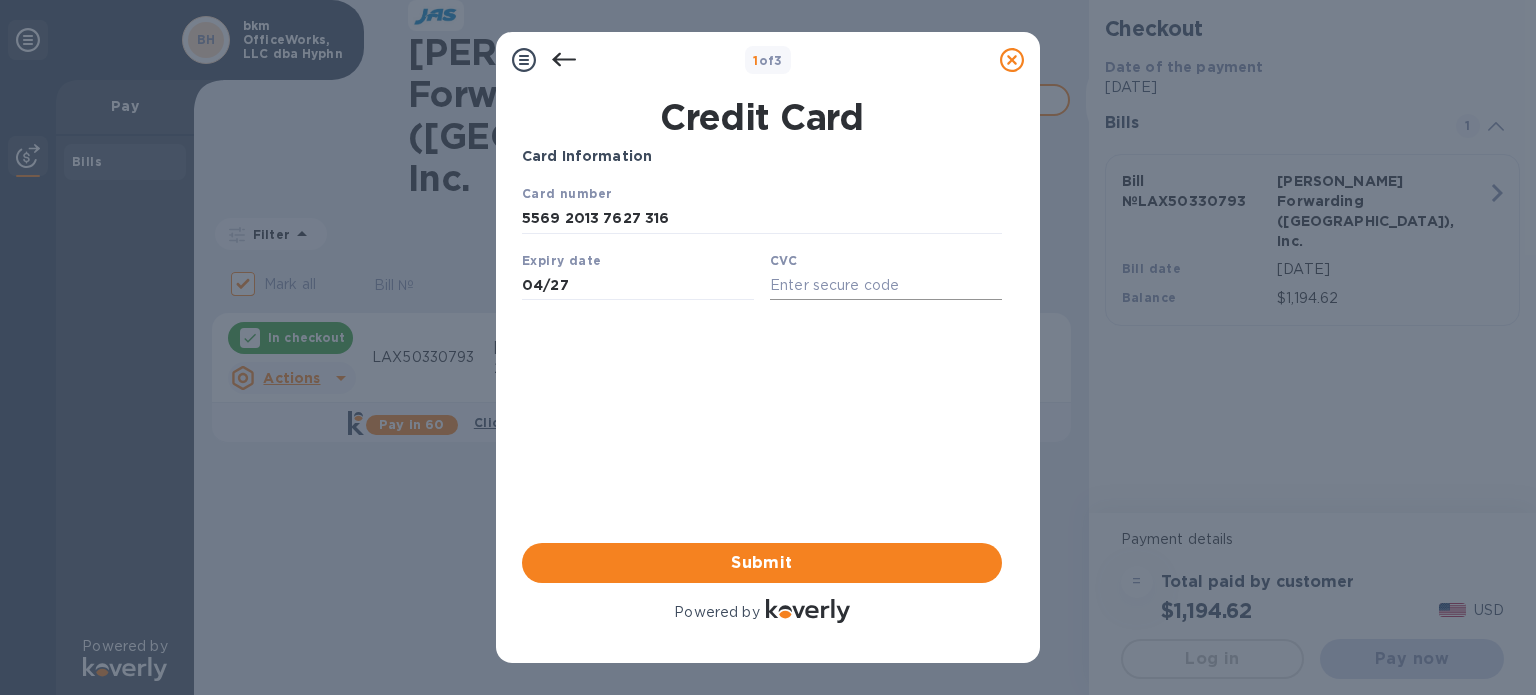 type on "04/27" 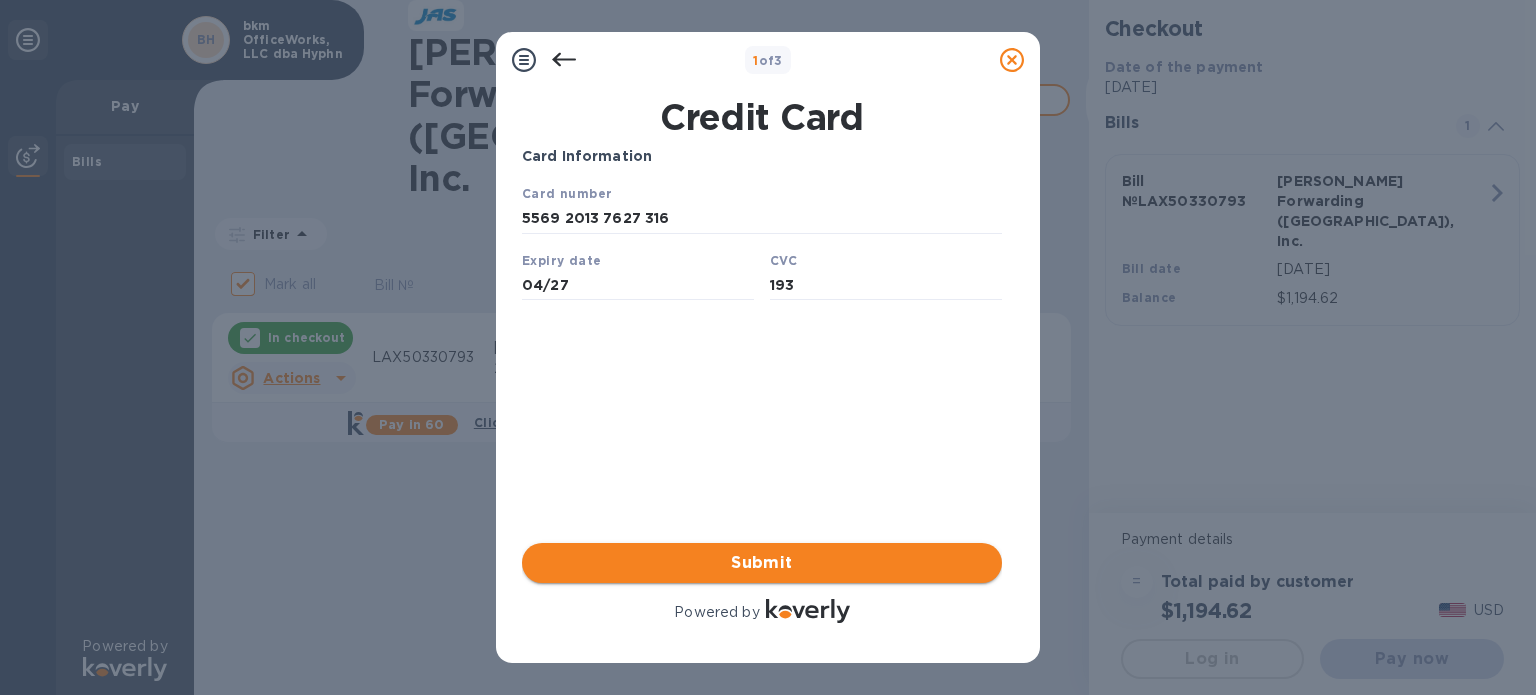 type on "193" 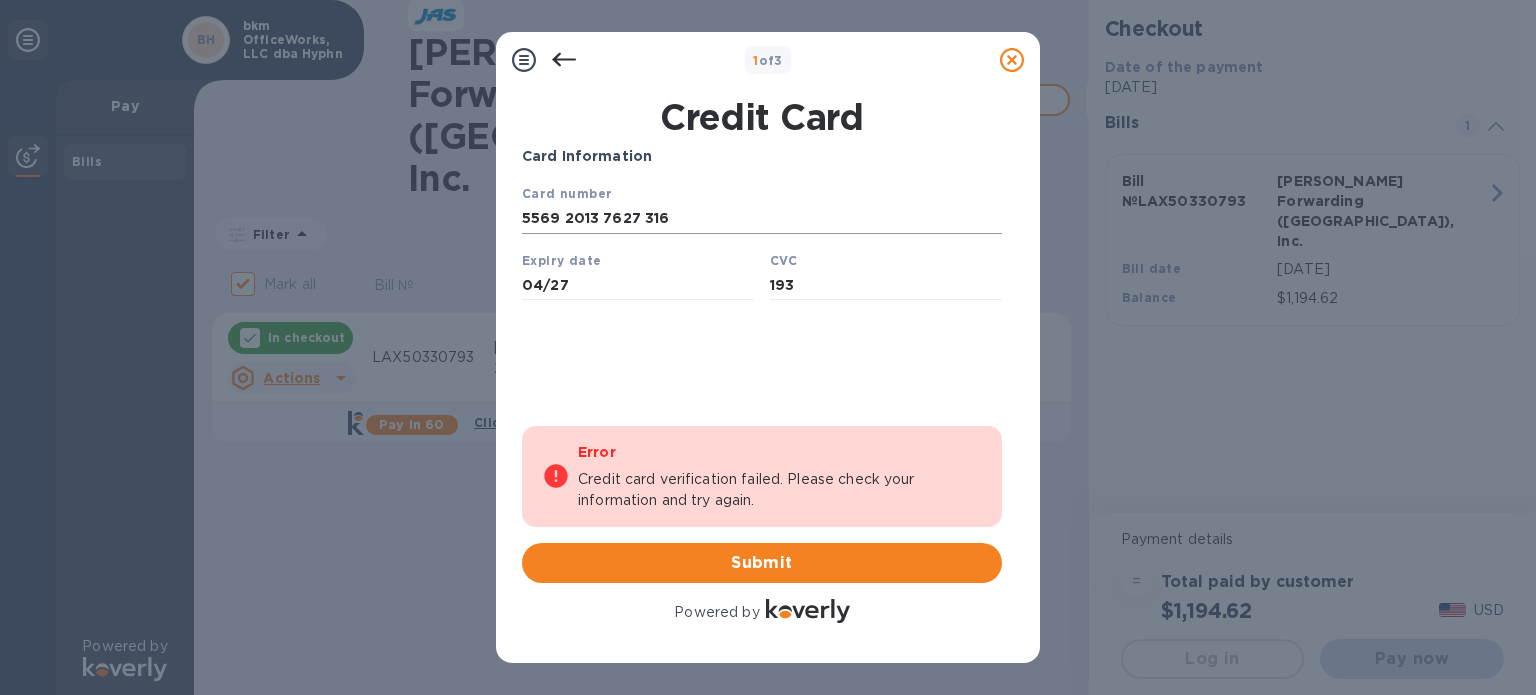 click on "5569 2013 7627 316" at bounding box center [762, 219] 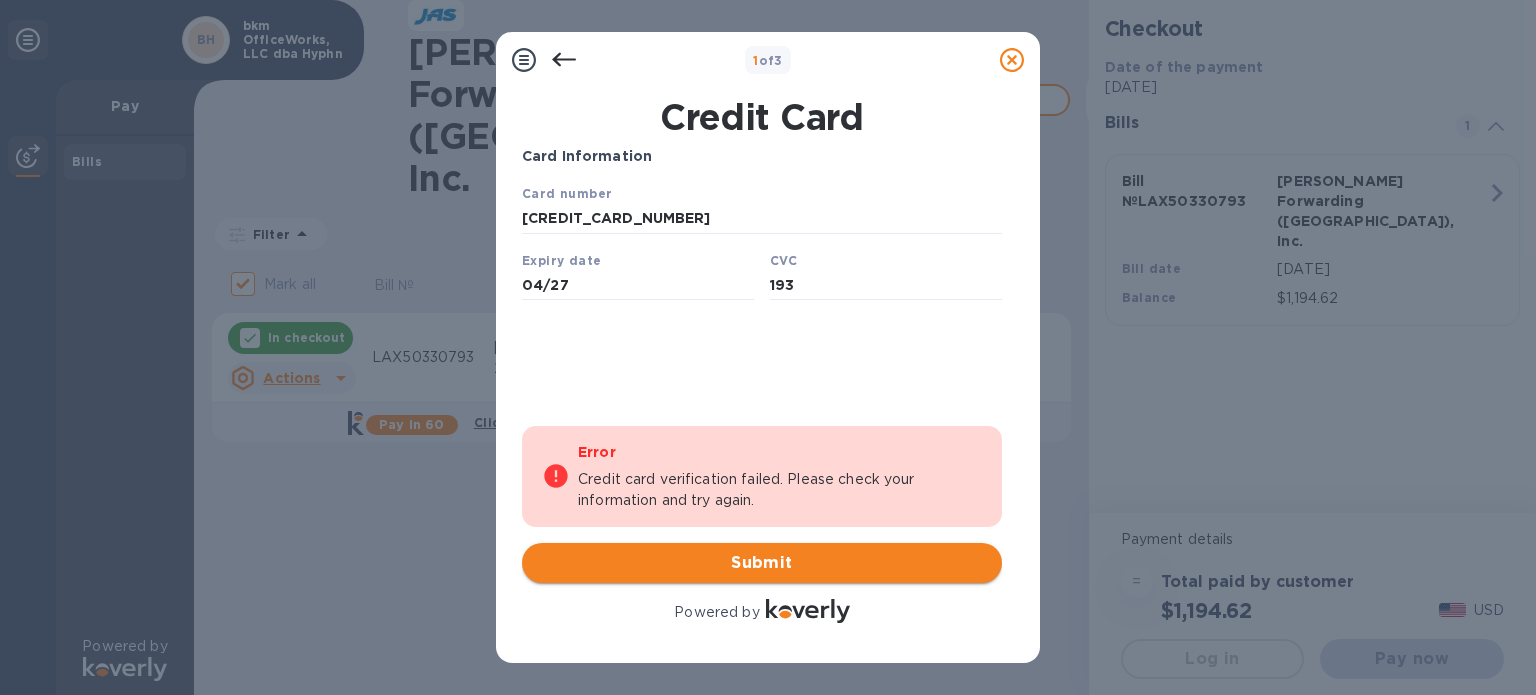 type on "[CREDIT_CARD_NUMBER]" 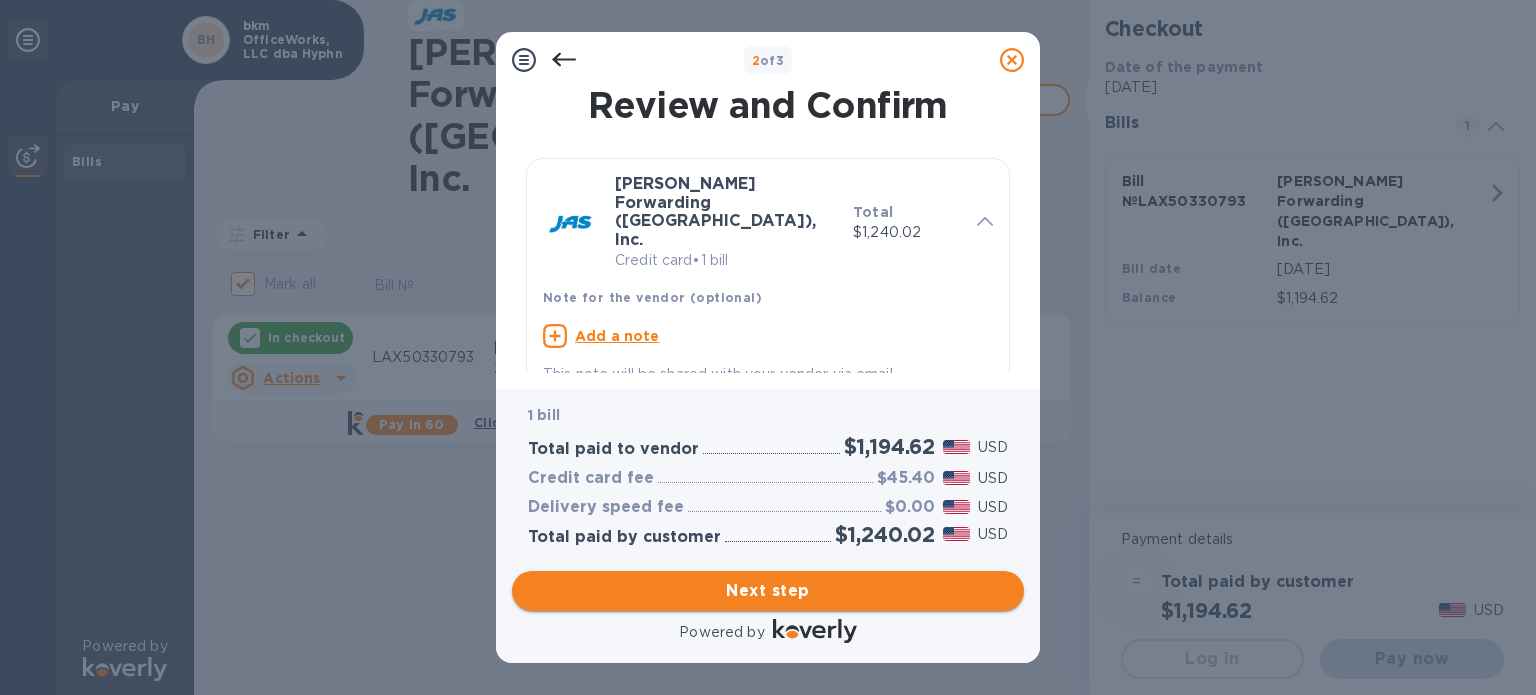 click on "Next step" at bounding box center (768, 591) 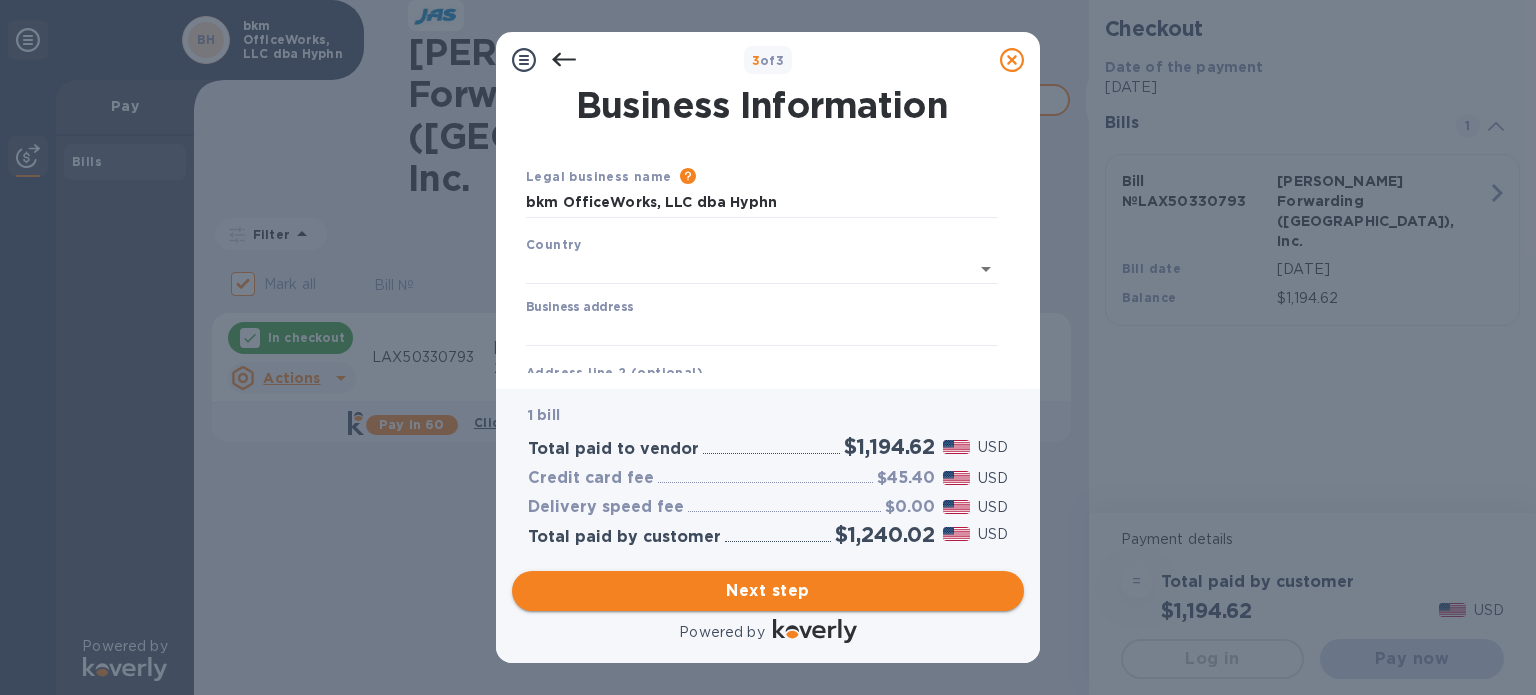 type on "[GEOGRAPHIC_DATA]" 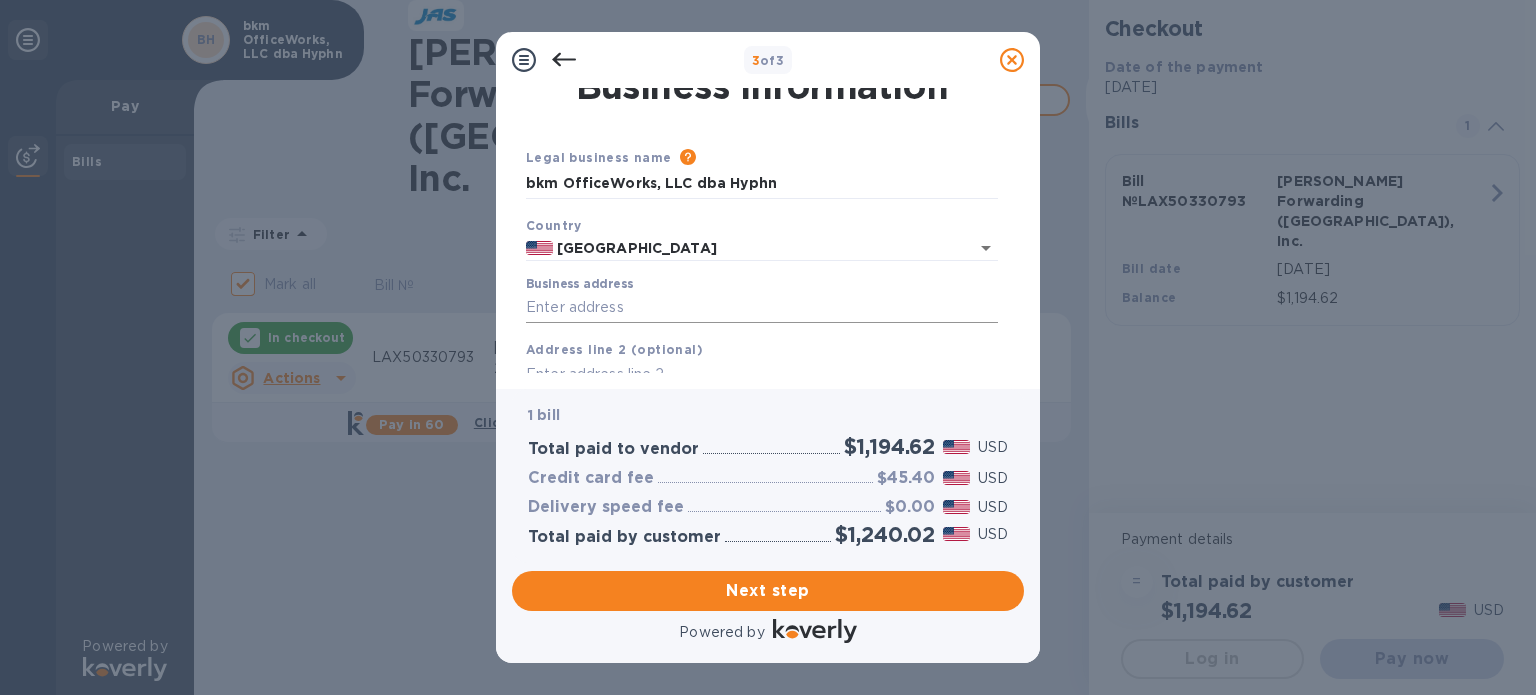 scroll, scrollTop: 0, scrollLeft: 0, axis: both 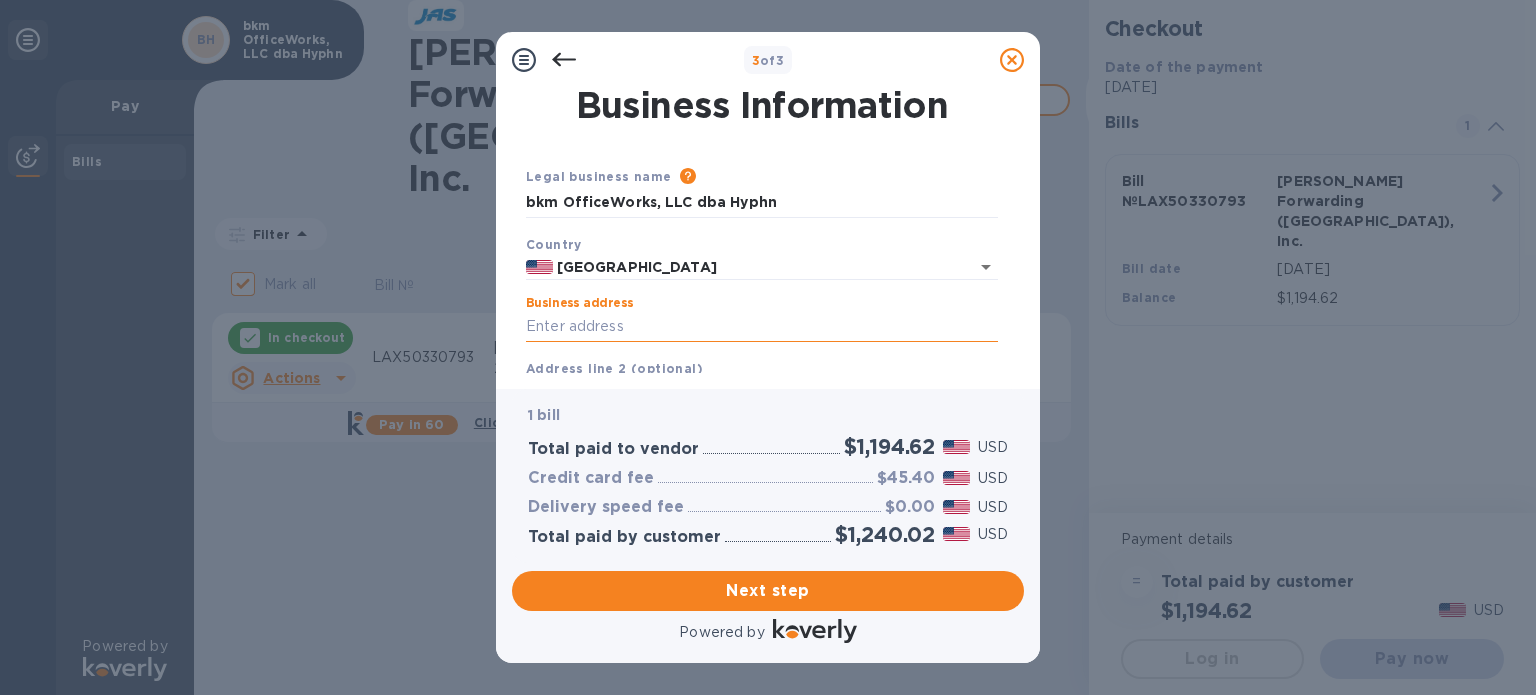 click on "Business address" at bounding box center [762, 327] 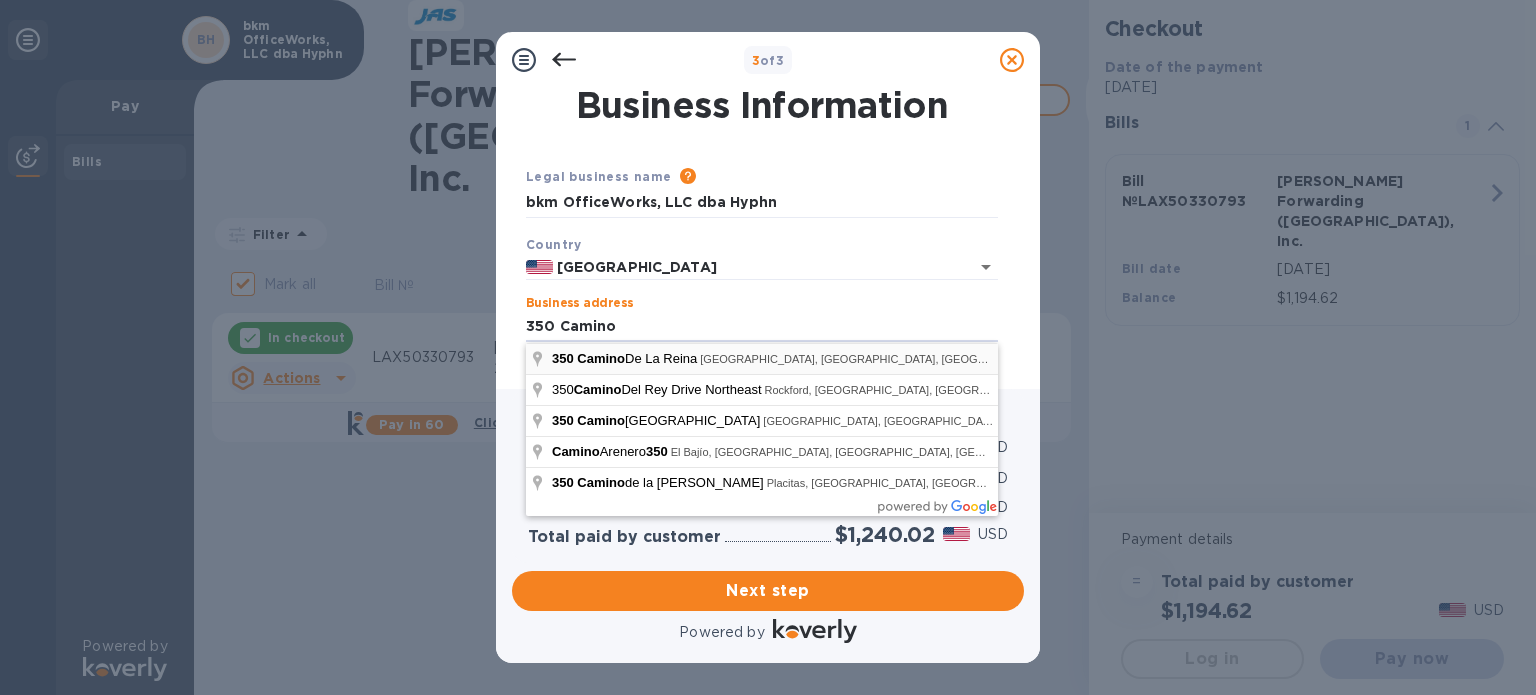 type on "350 Camino De La Reina" 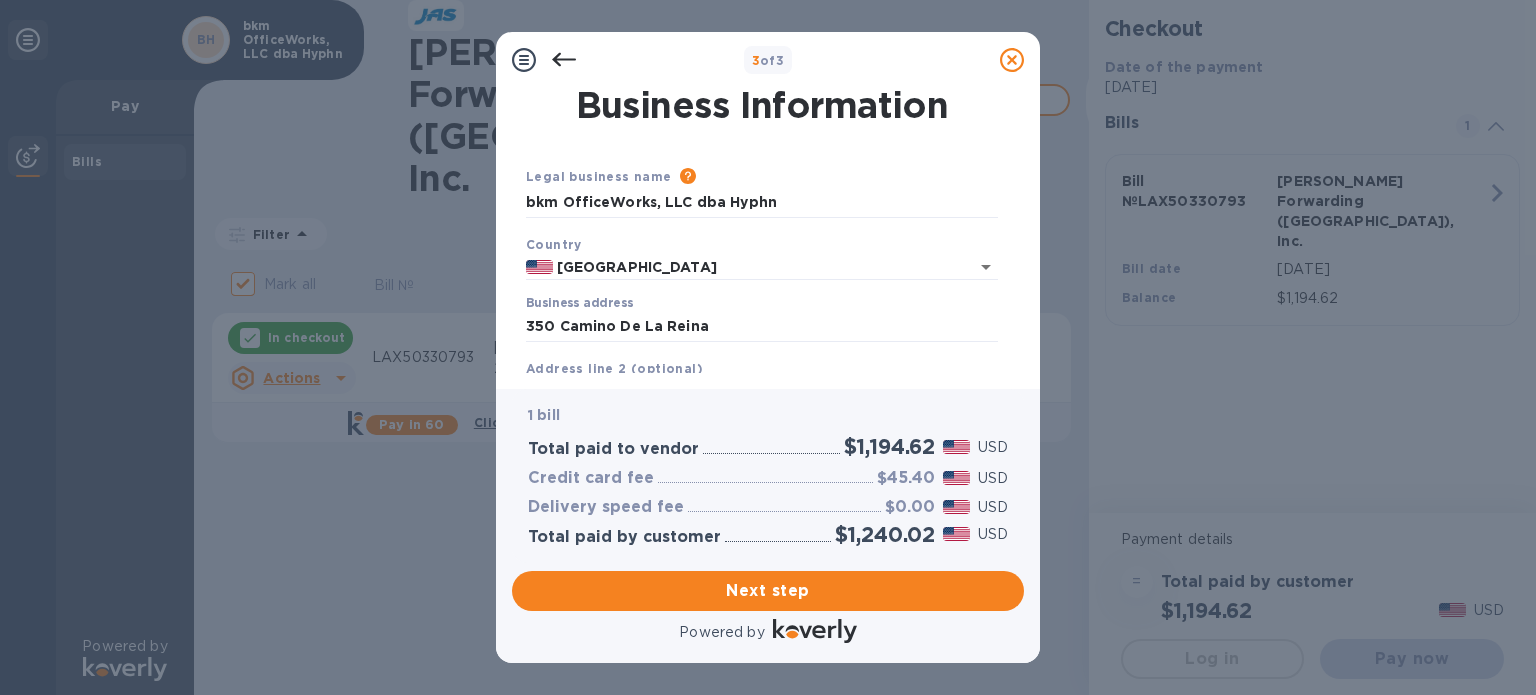 click on "Address line 2 (optional)" at bounding box center (614, 368) 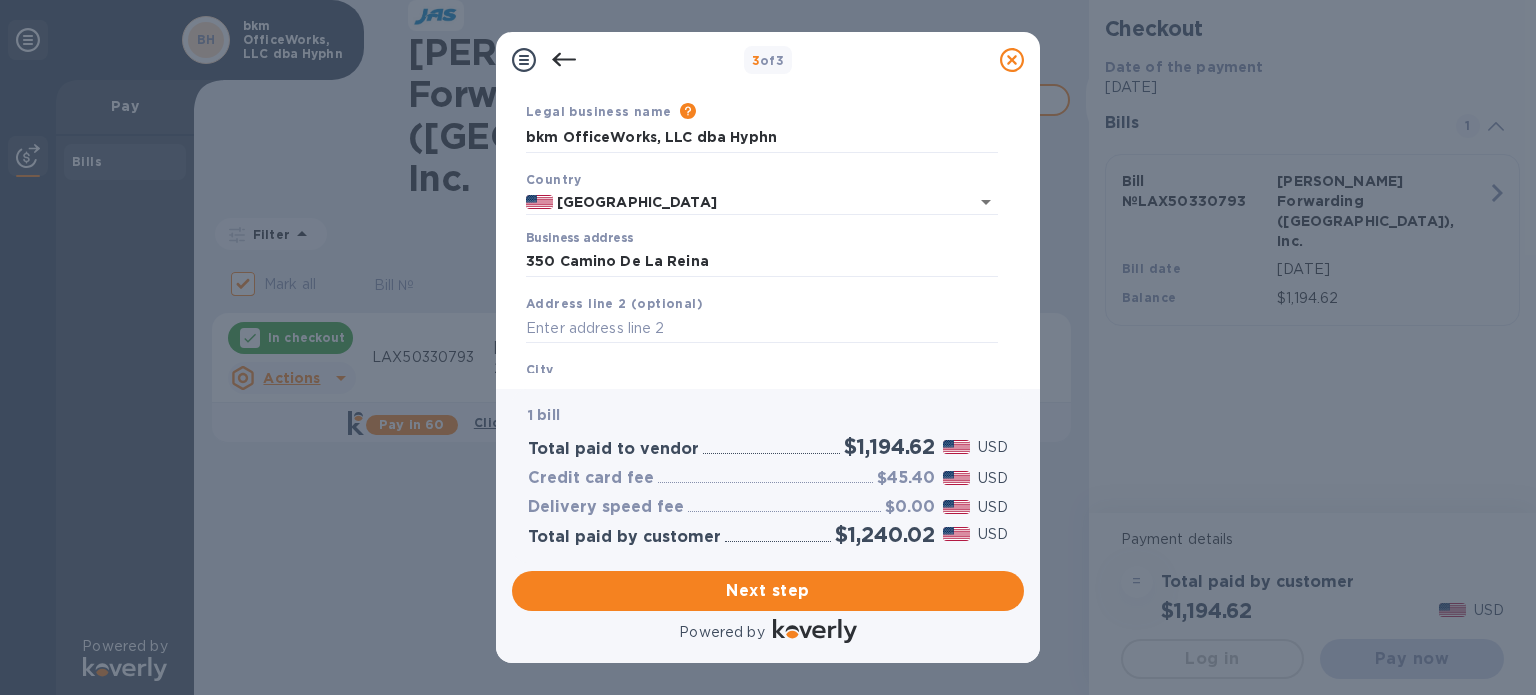 scroll, scrollTop: 100, scrollLeft: 0, axis: vertical 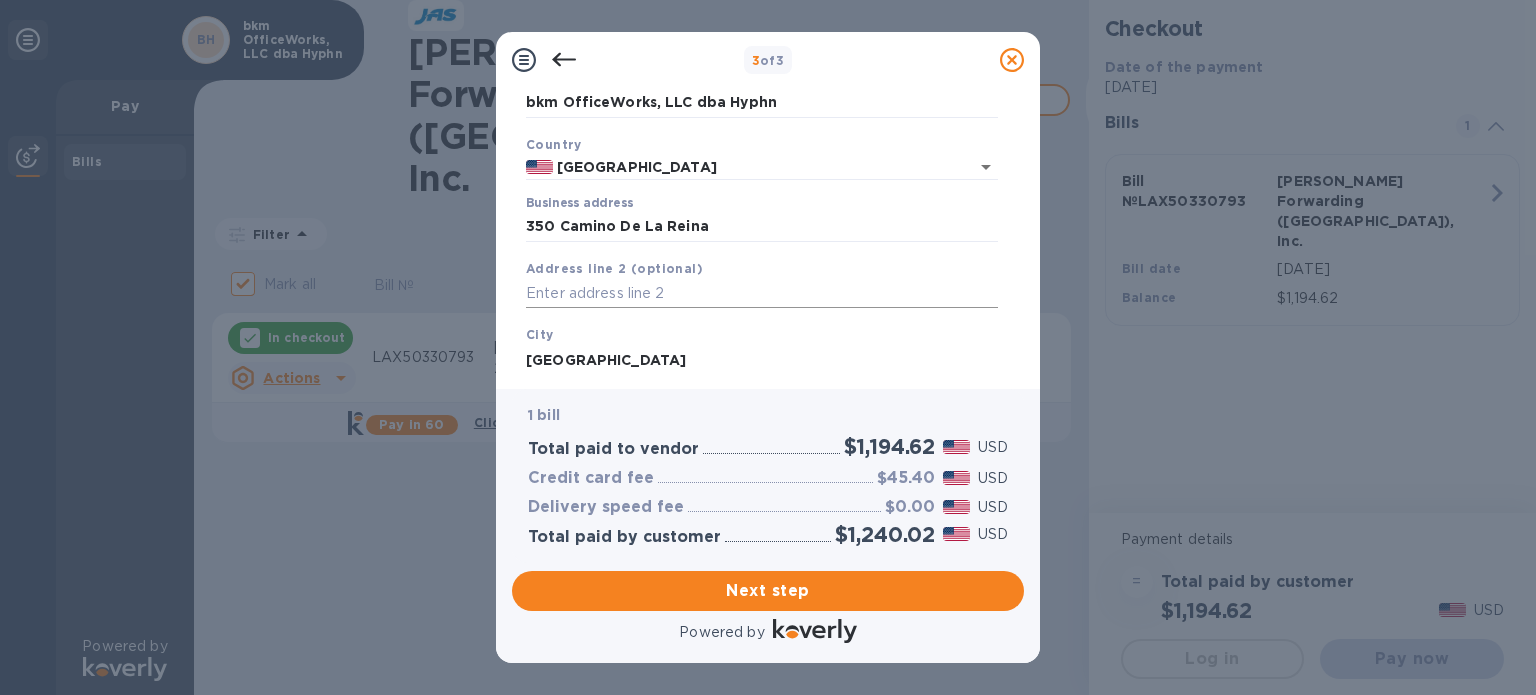 click at bounding box center [762, 294] 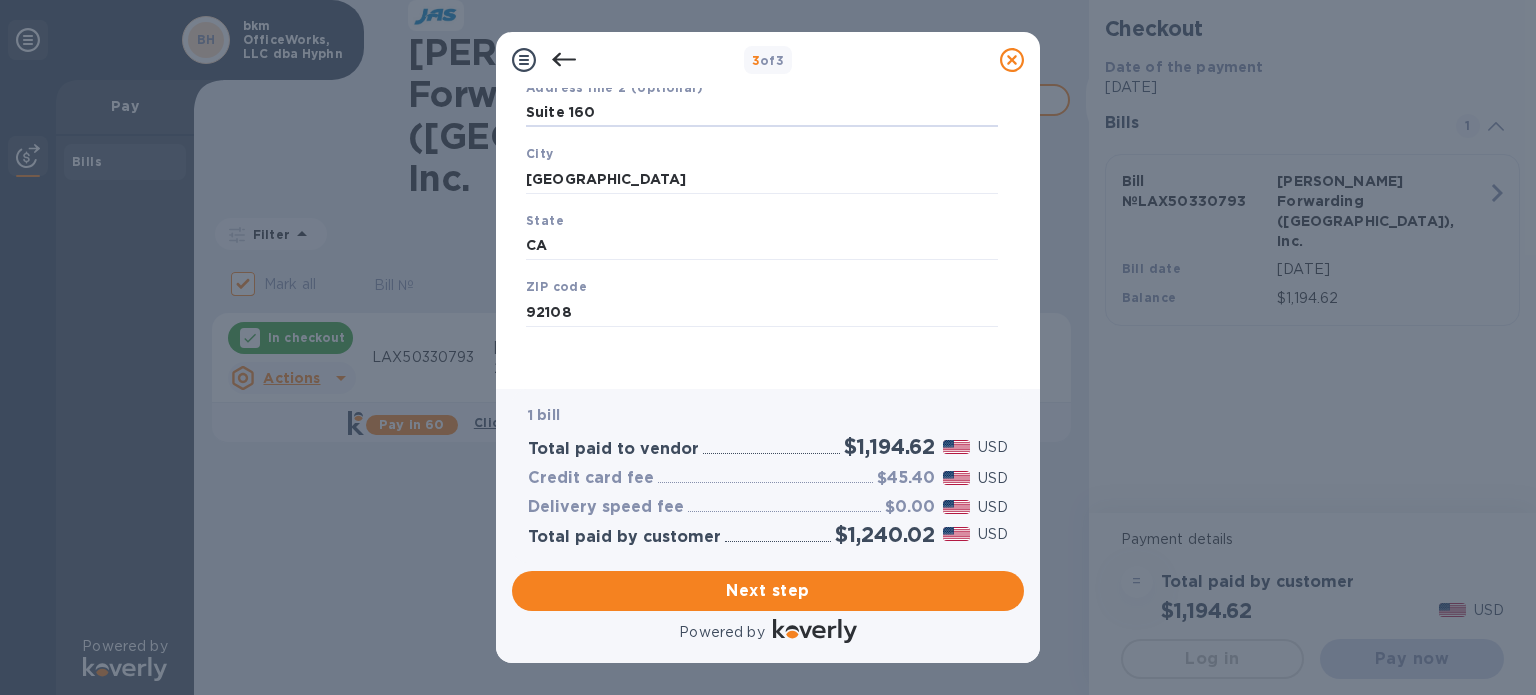 scroll, scrollTop: 285, scrollLeft: 0, axis: vertical 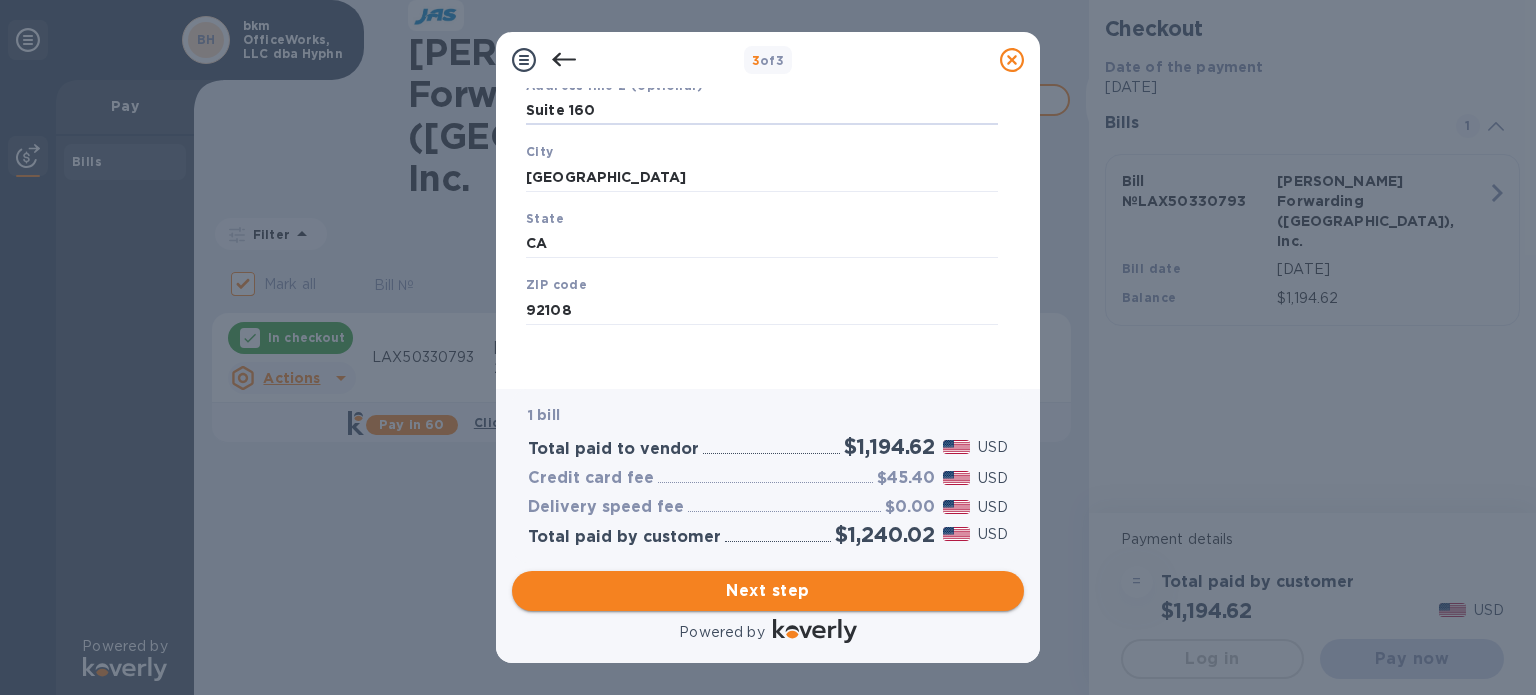 type on "Suite 160" 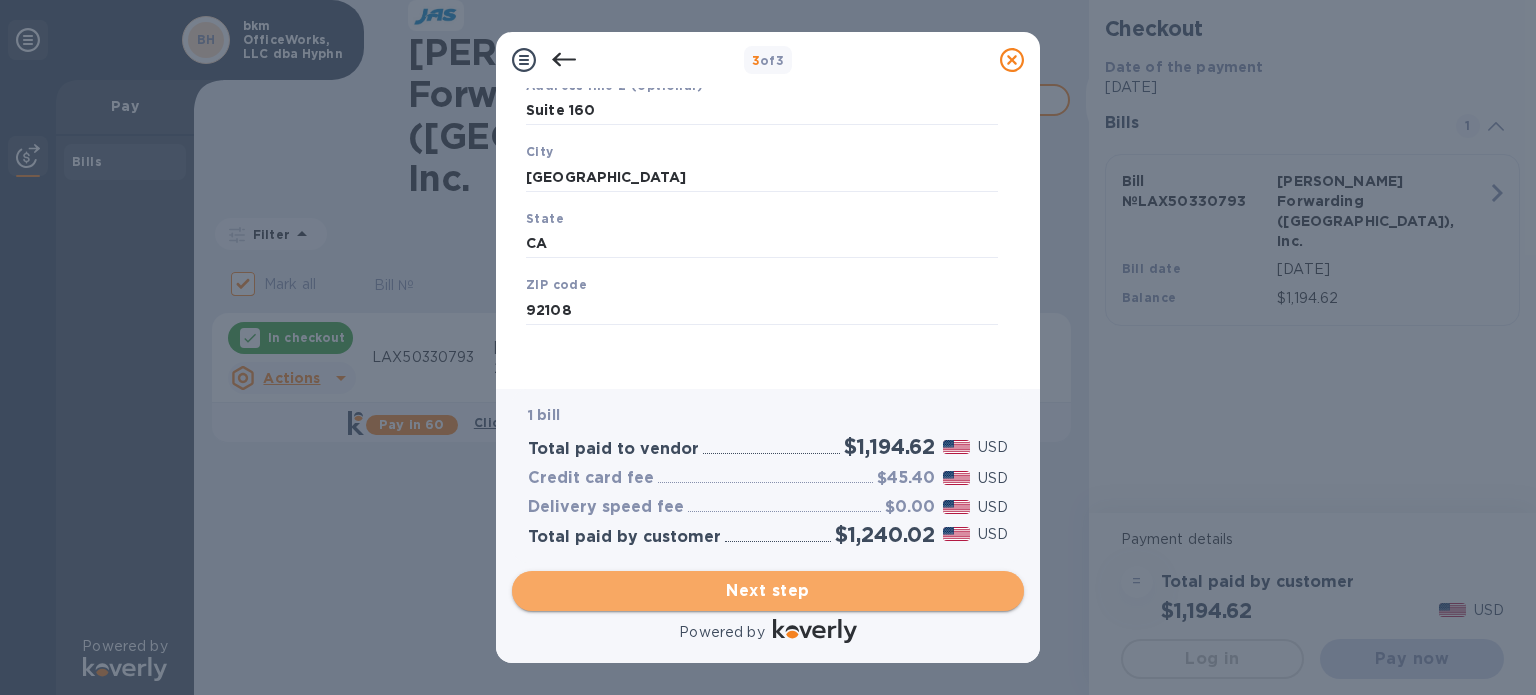 click on "Next step" at bounding box center [768, 591] 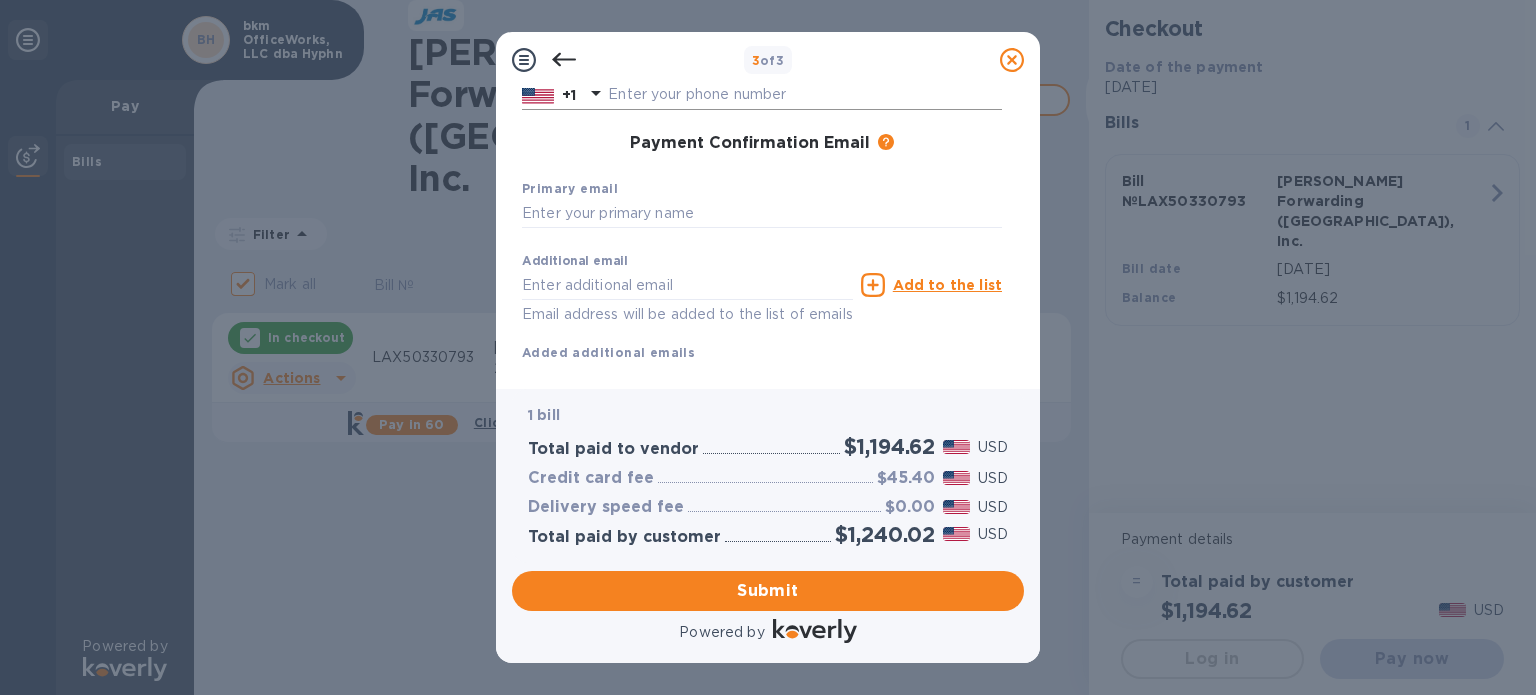click at bounding box center (805, 95) 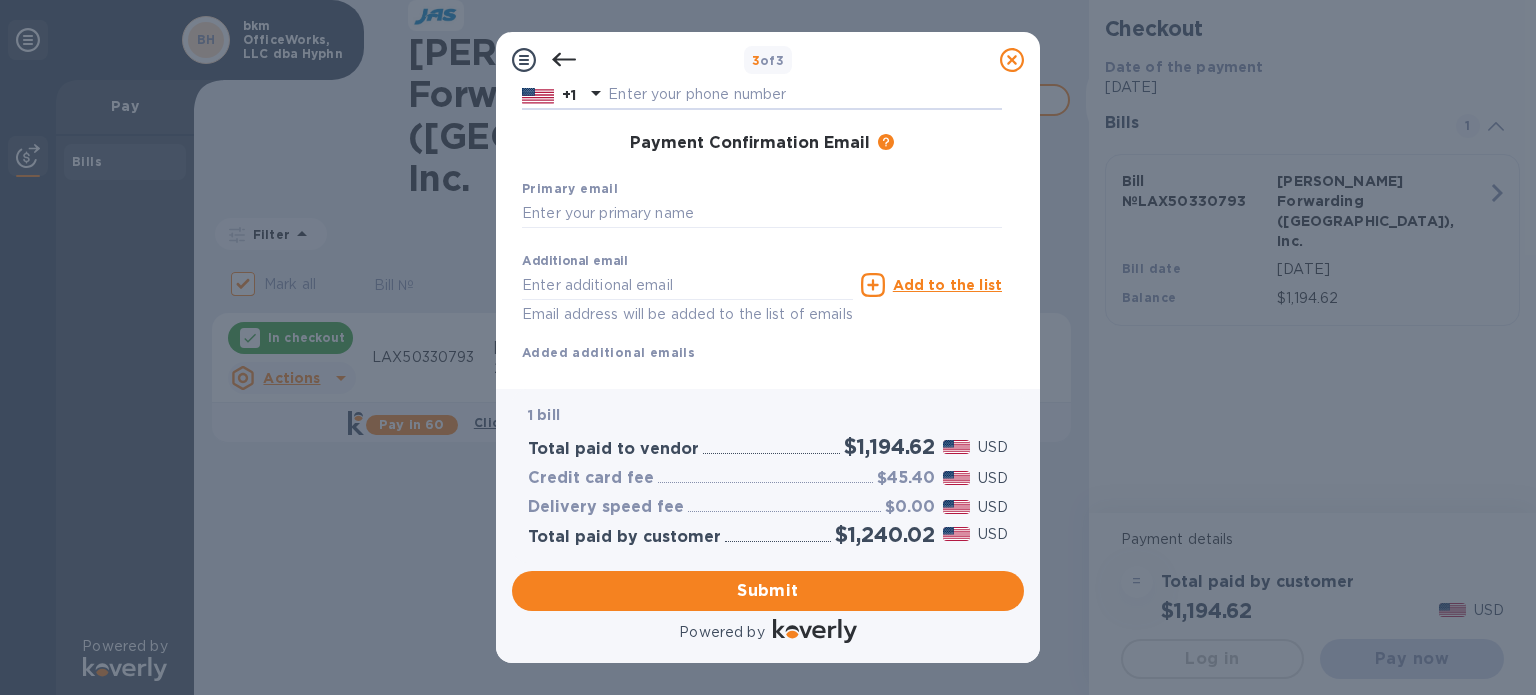 click on "Payment Confirmation Email The added email addresses will be used to send the payment confirmation." at bounding box center (762, 144) 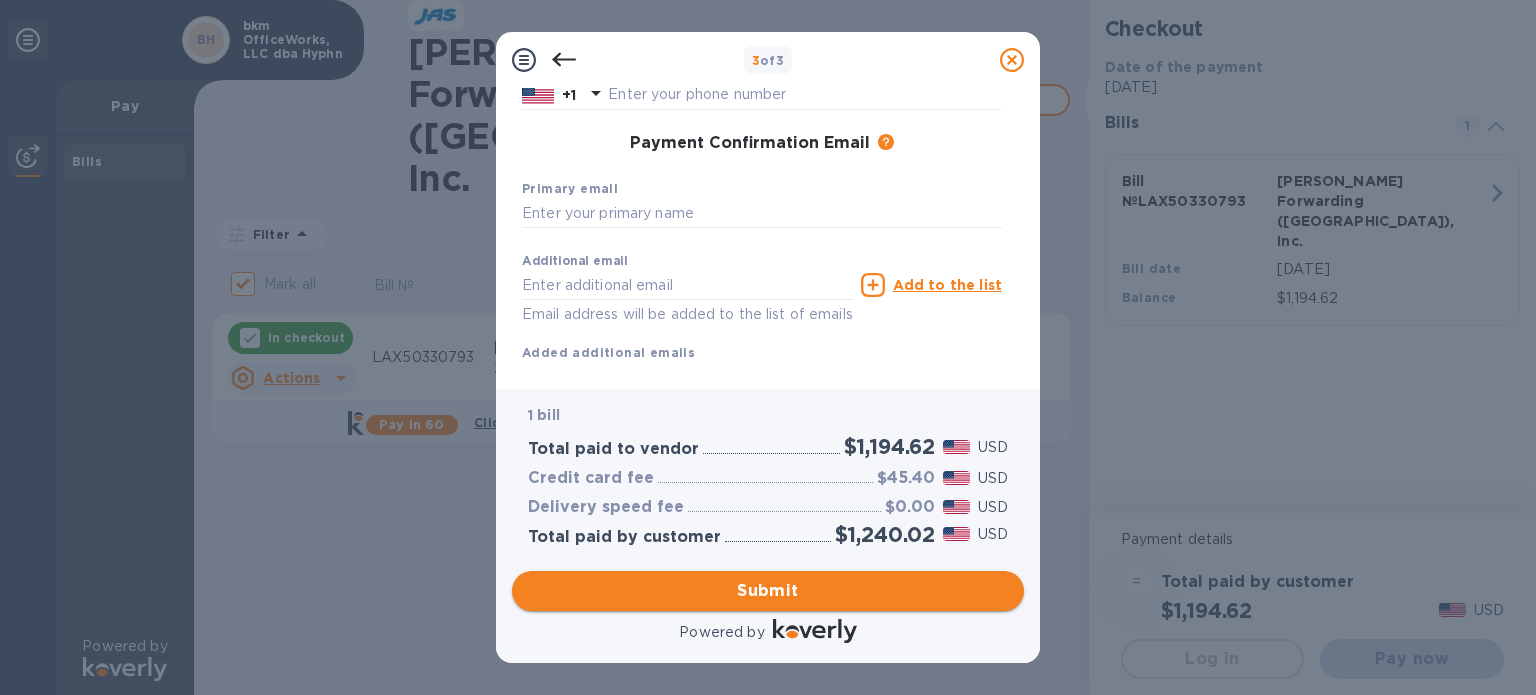click on "Submit" at bounding box center [768, 591] 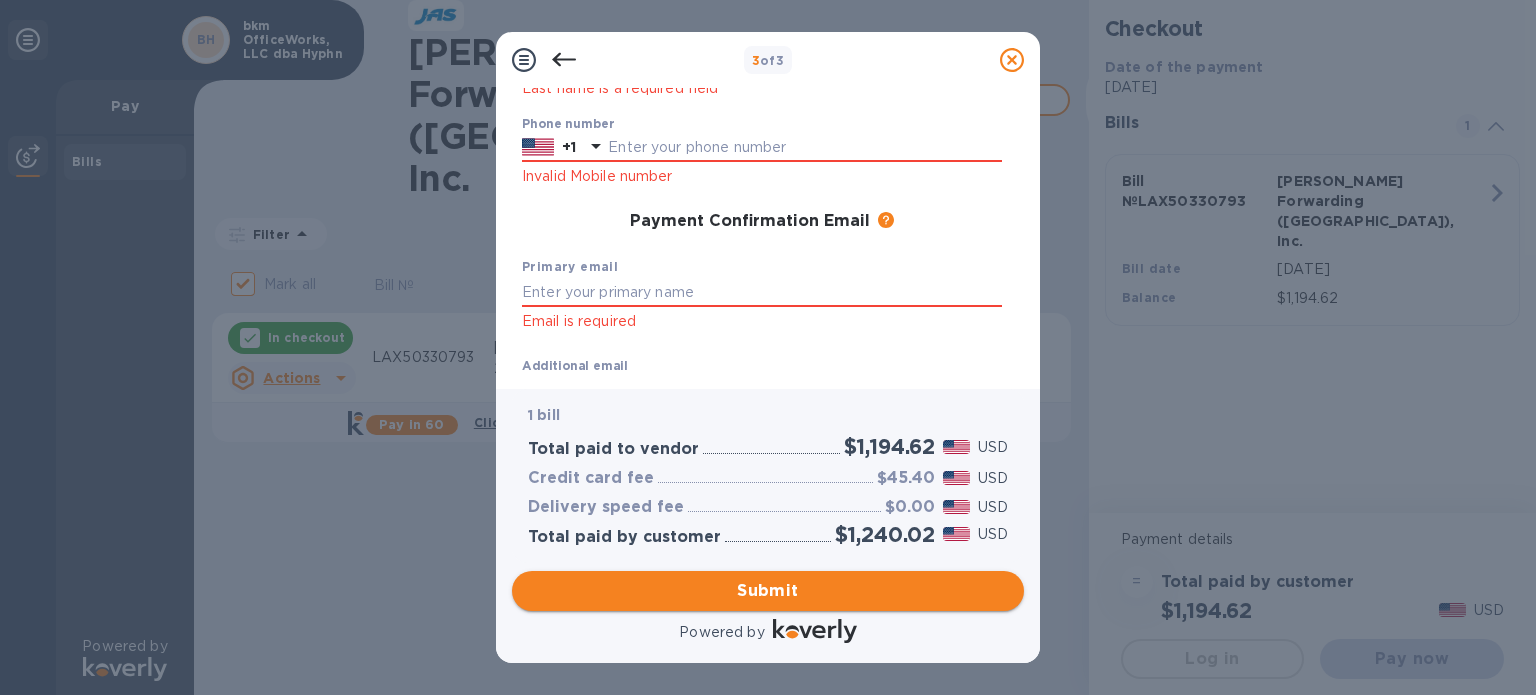 scroll, scrollTop: 338, scrollLeft: 0, axis: vertical 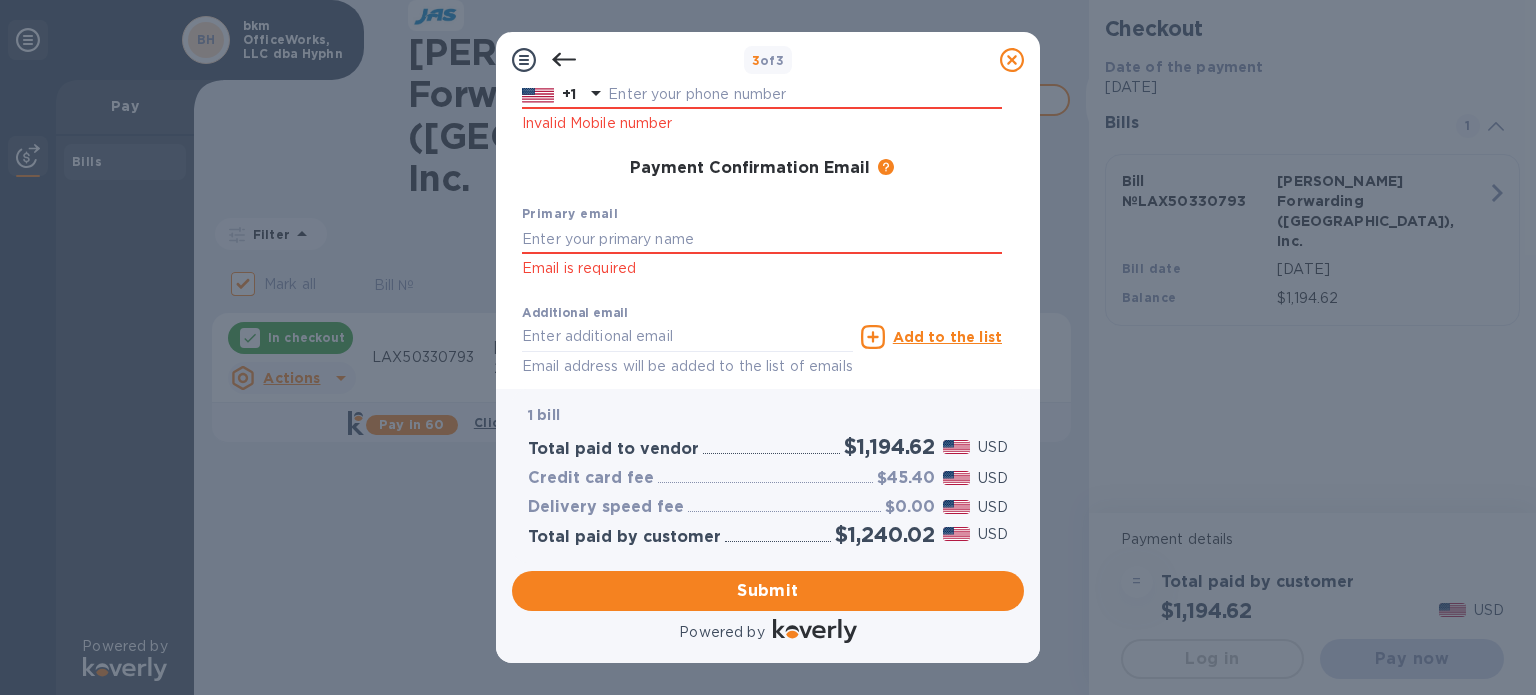 click on "3  of  3" at bounding box center [768, 60] 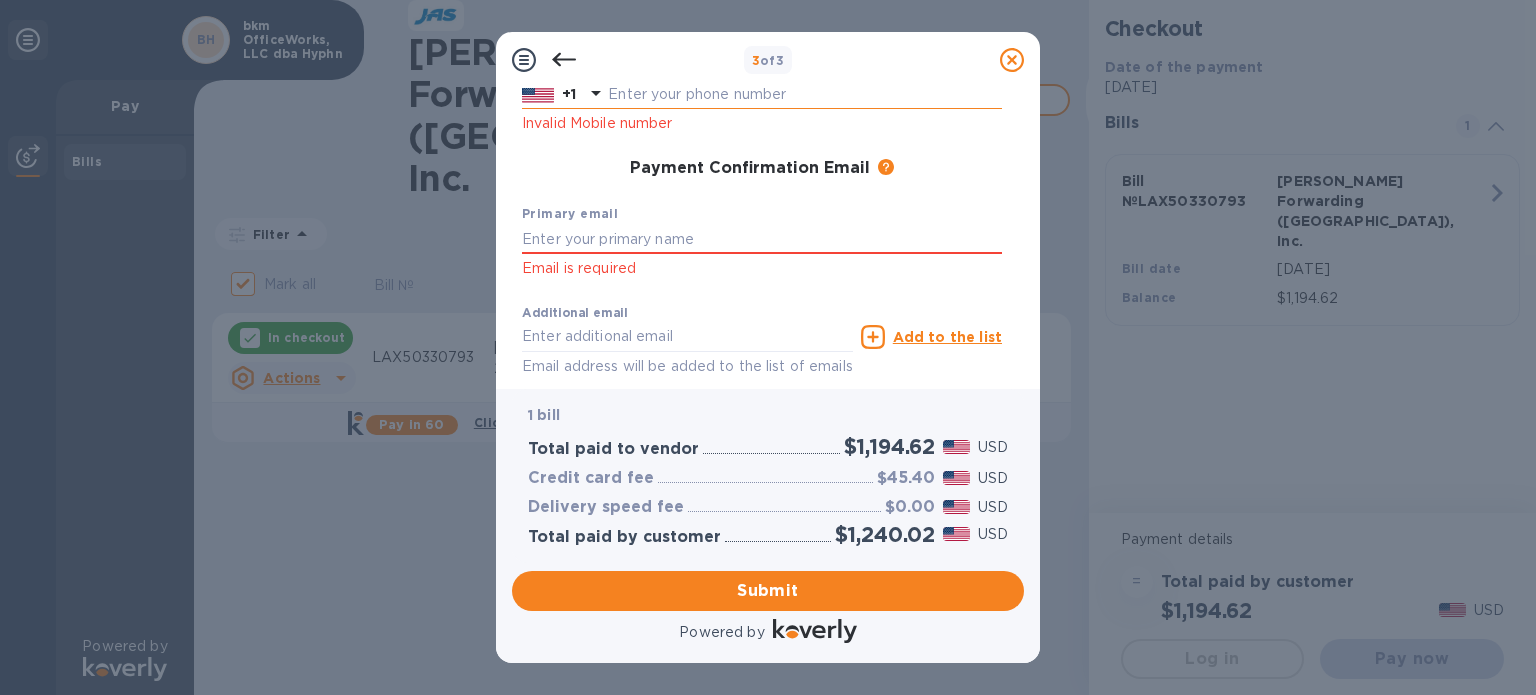 click at bounding box center [805, 95] 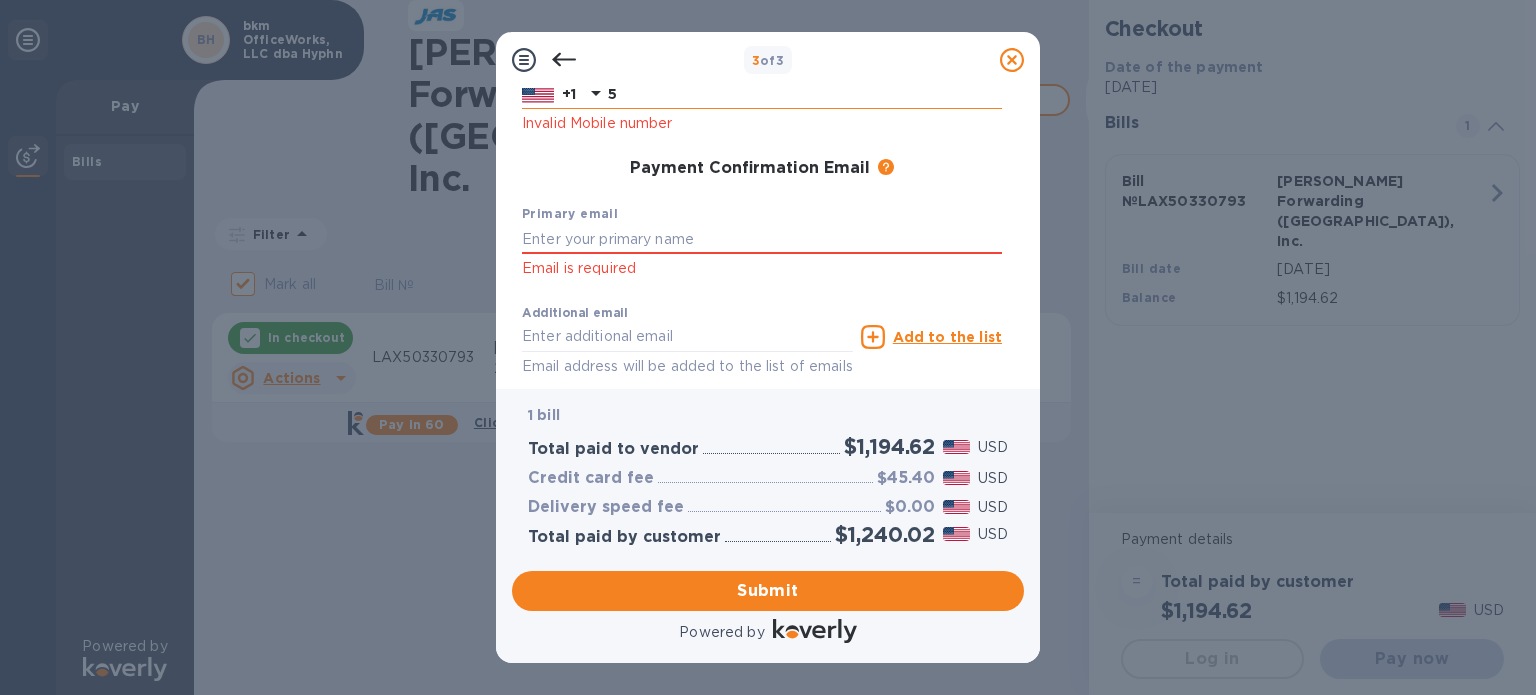 scroll, scrollTop: 336, scrollLeft: 0, axis: vertical 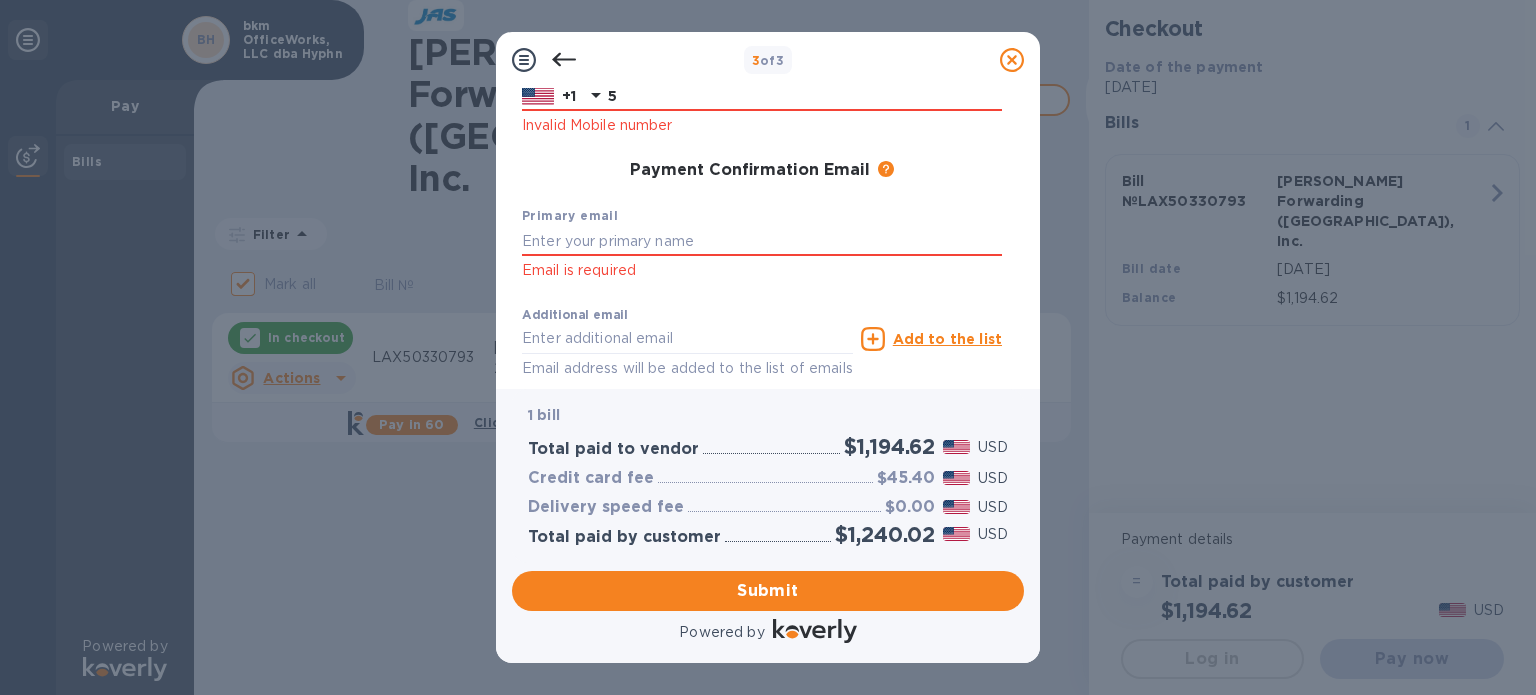 type on "5035726529" 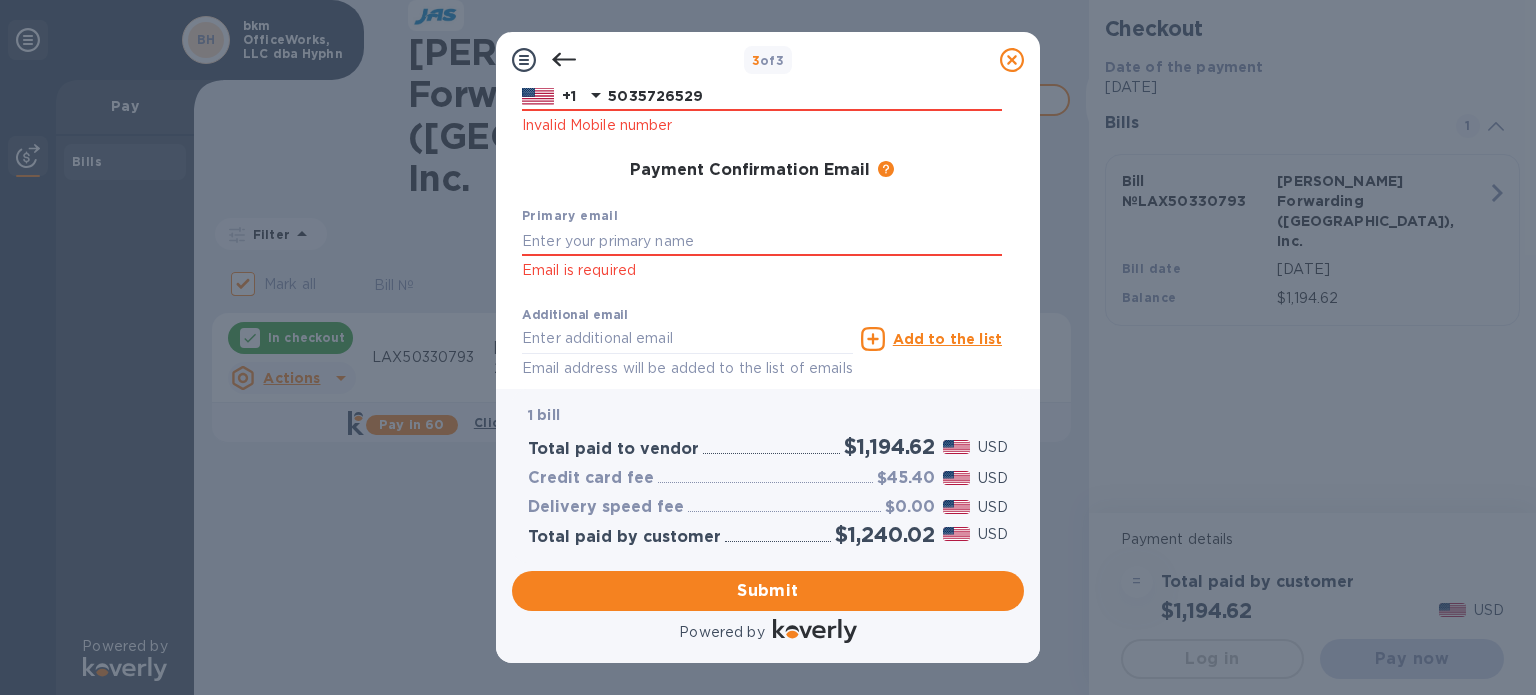 type on "[PERSON_NAME]" 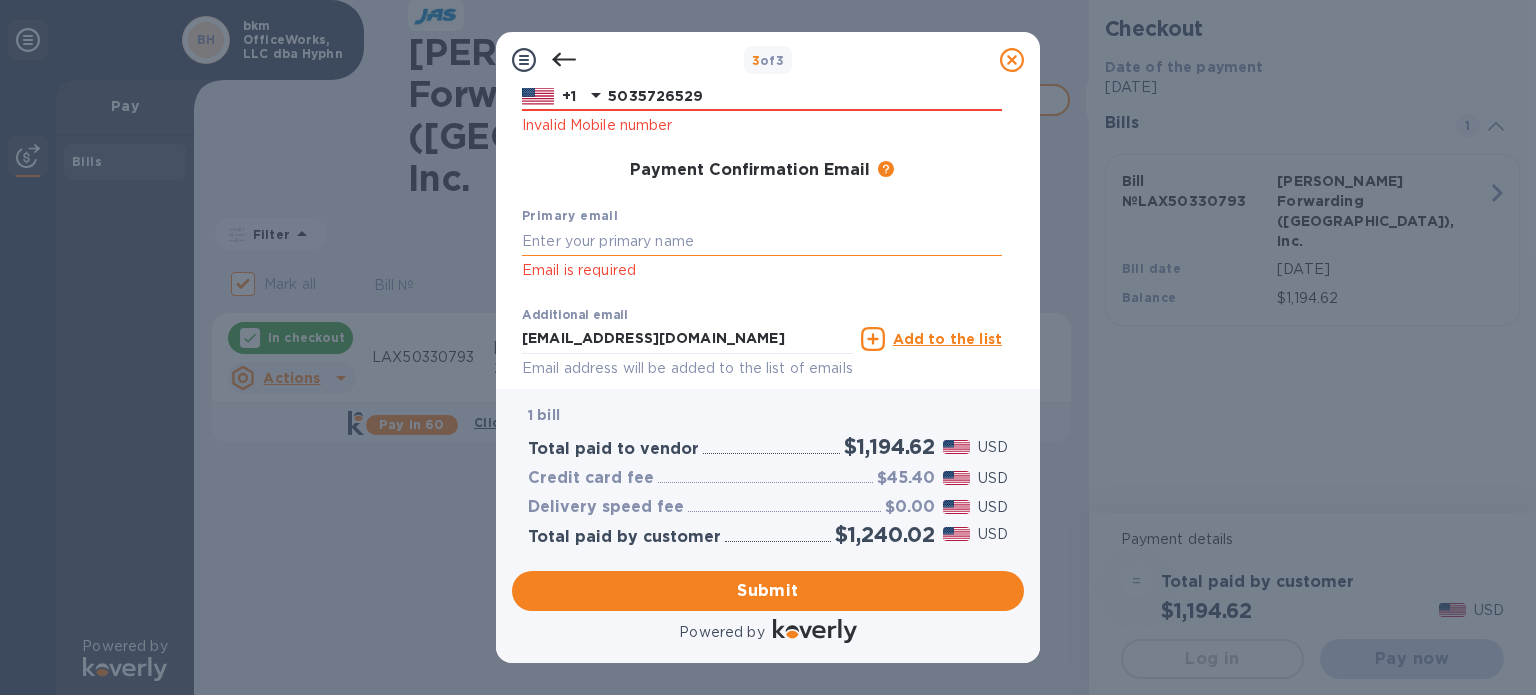 click at bounding box center (762, 241) 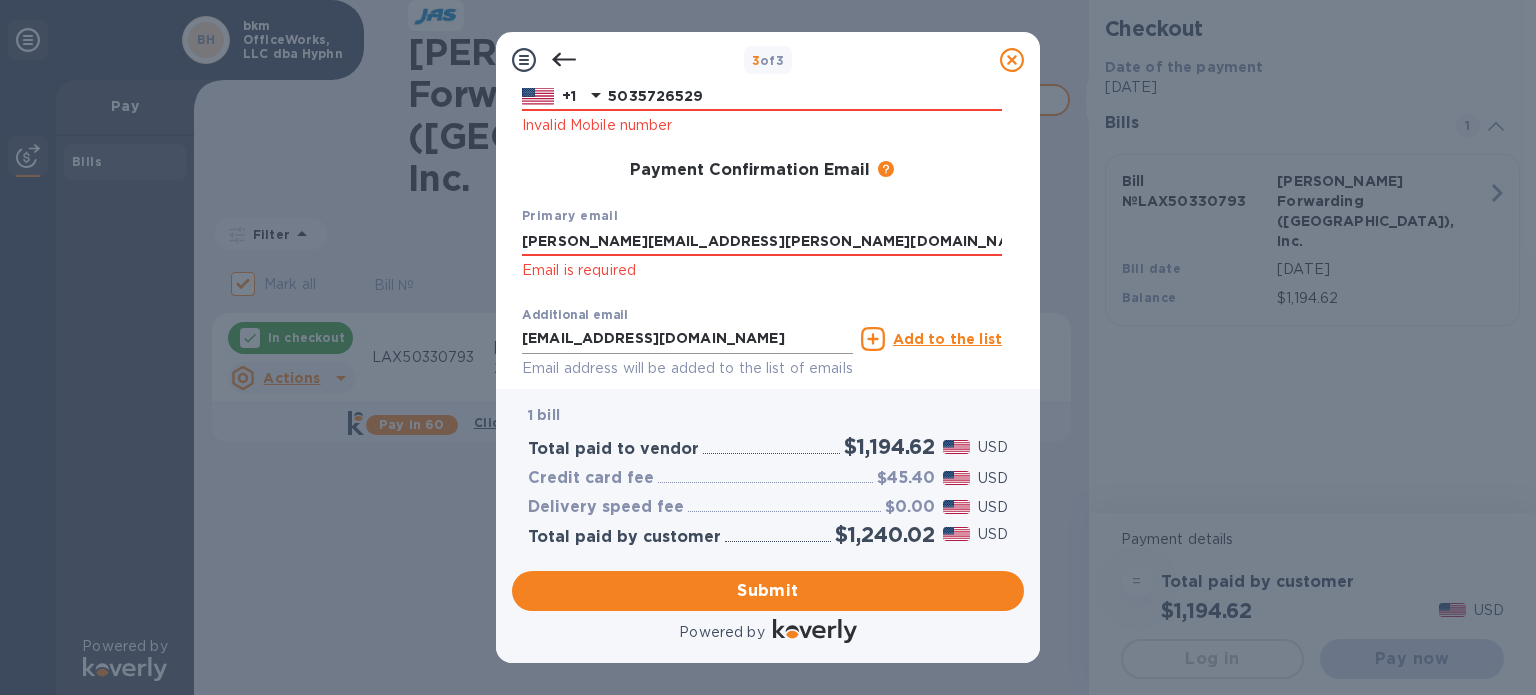 type on "[PERSON_NAME][EMAIL_ADDRESS][PERSON_NAME][DOMAIN_NAME]" 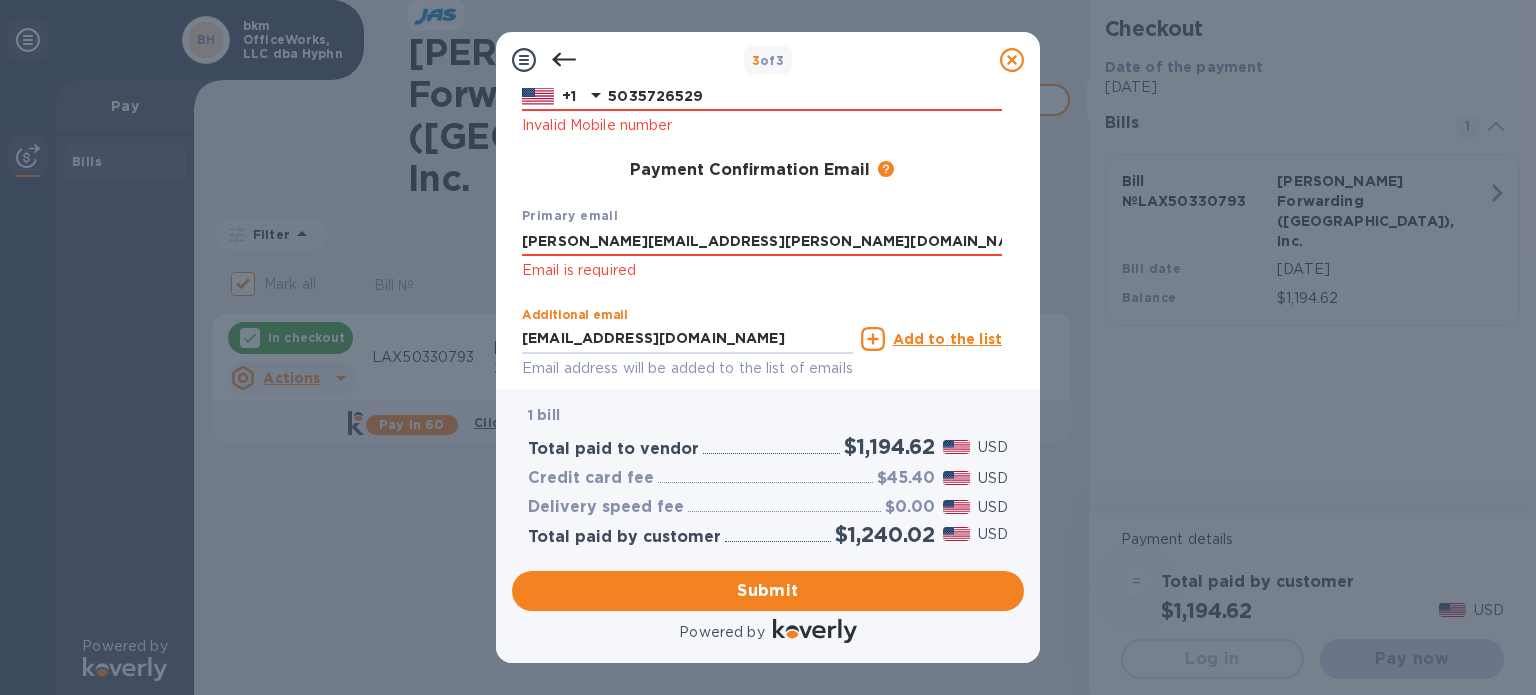 drag, startPoint x: 691, startPoint y: 335, endPoint x: 482, endPoint y: 335, distance: 209 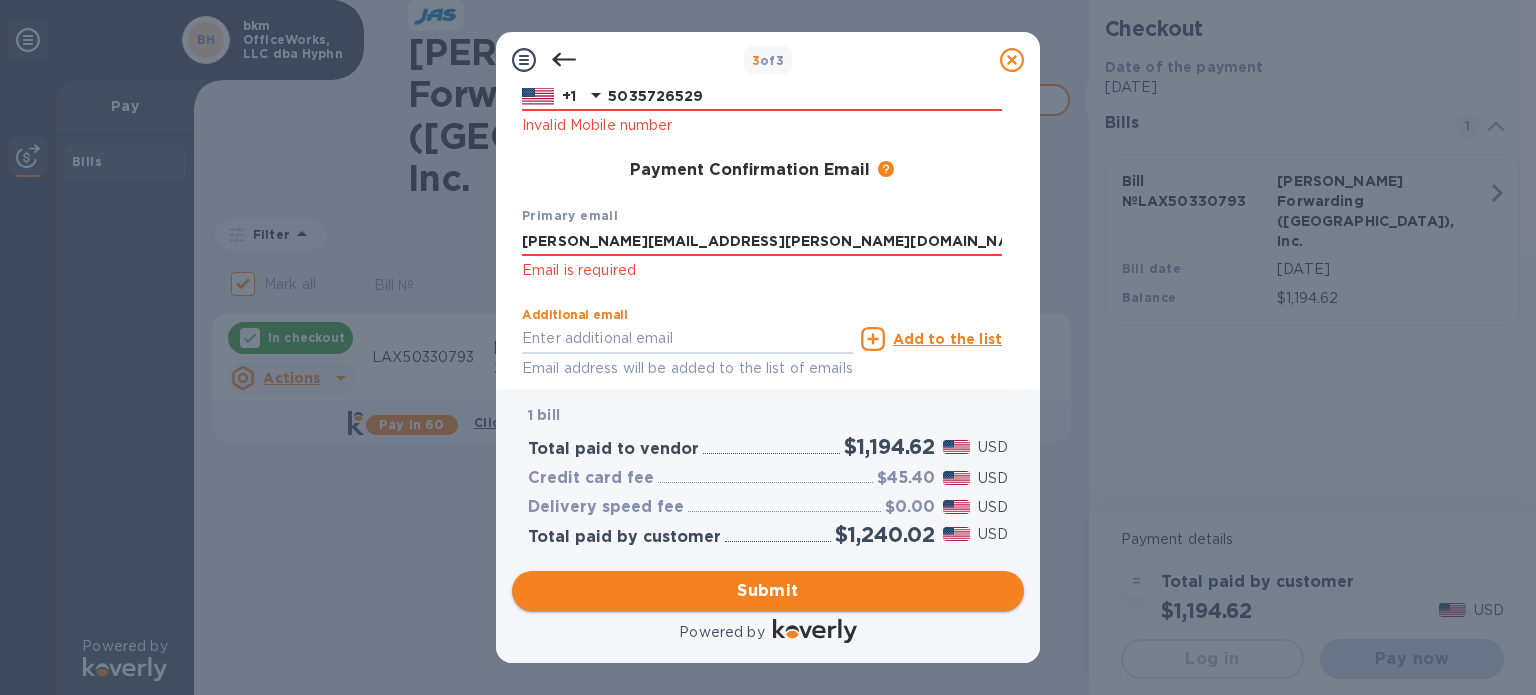type 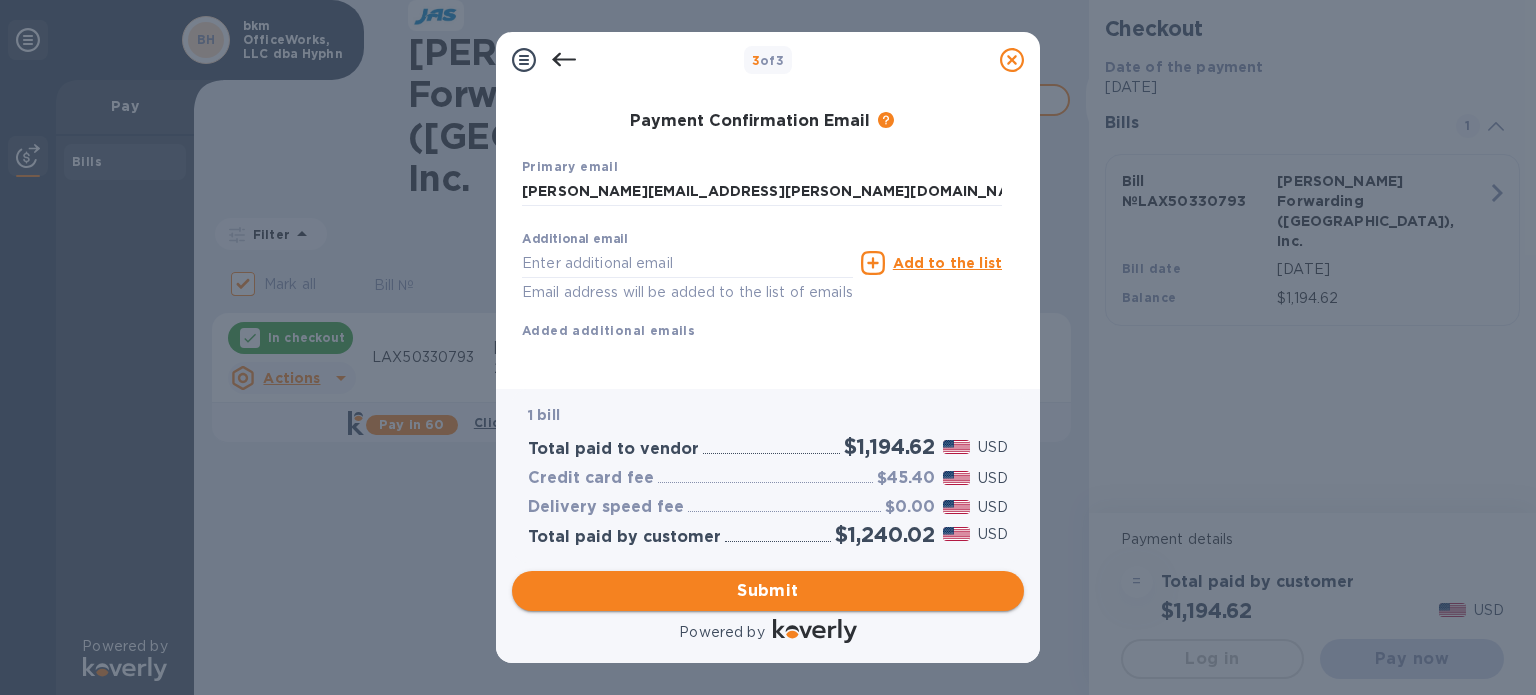 scroll, scrollTop: 310, scrollLeft: 0, axis: vertical 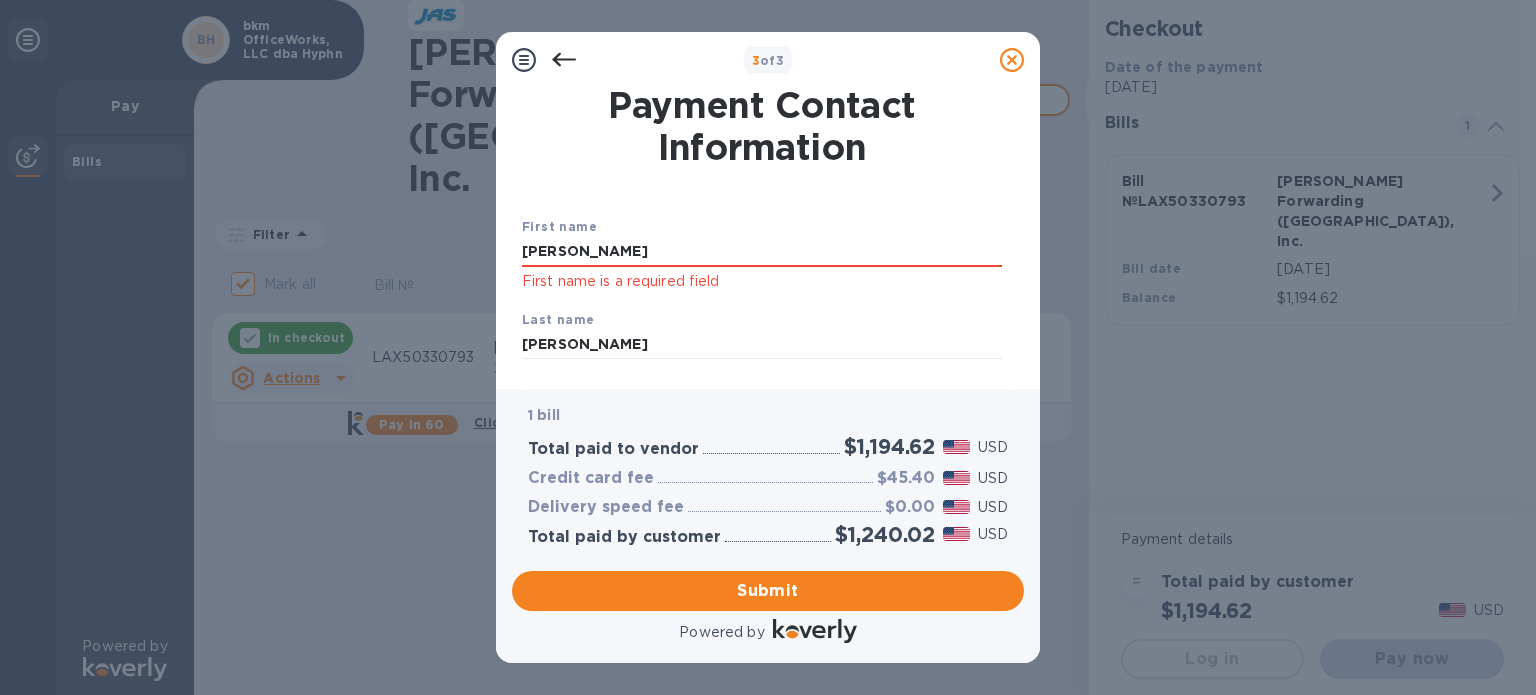 drag, startPoint x: 598, startPoint y: 255, endPoint x: 443, endPoint y: 245, distance: 155.32225 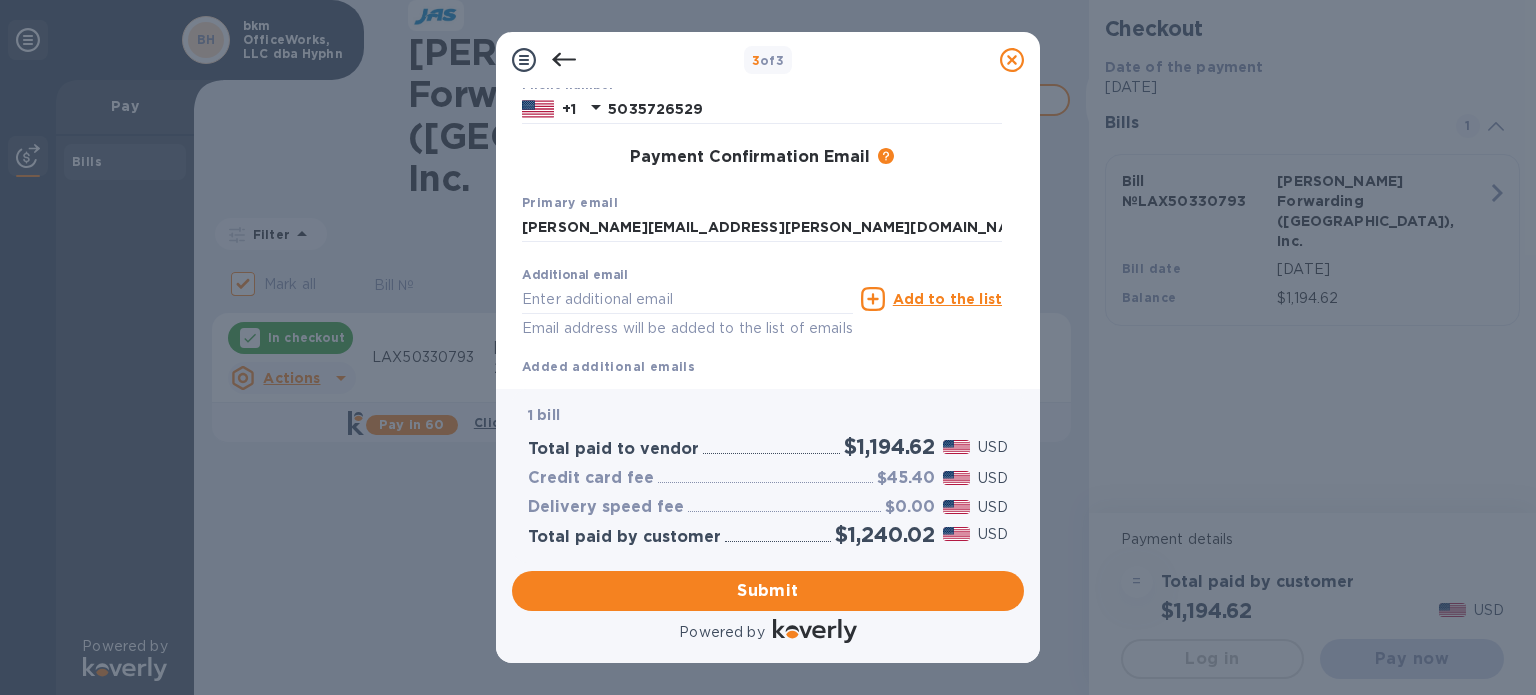 scroll, scrollTop: 358, scrollLeft: 0, axis: vertical 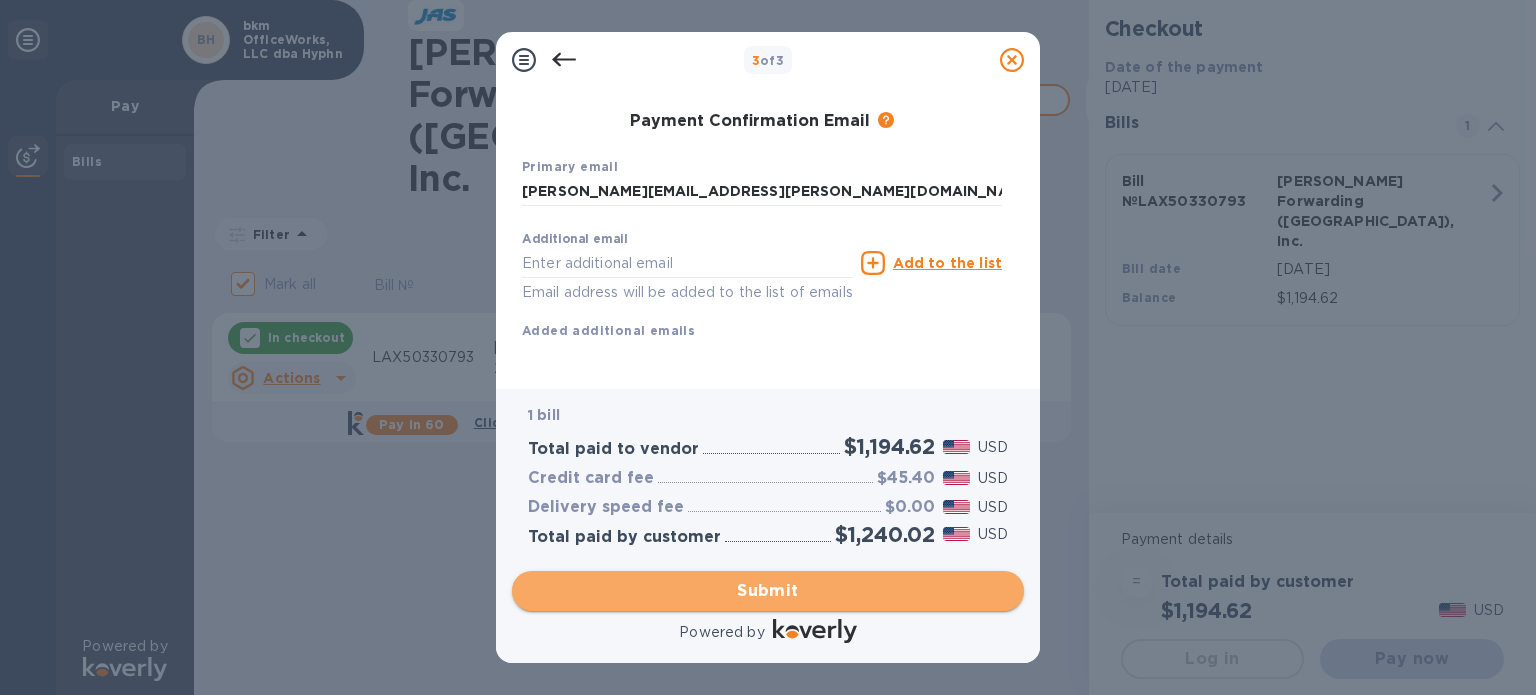 click on "Submit" at bounding box center [768, 591] 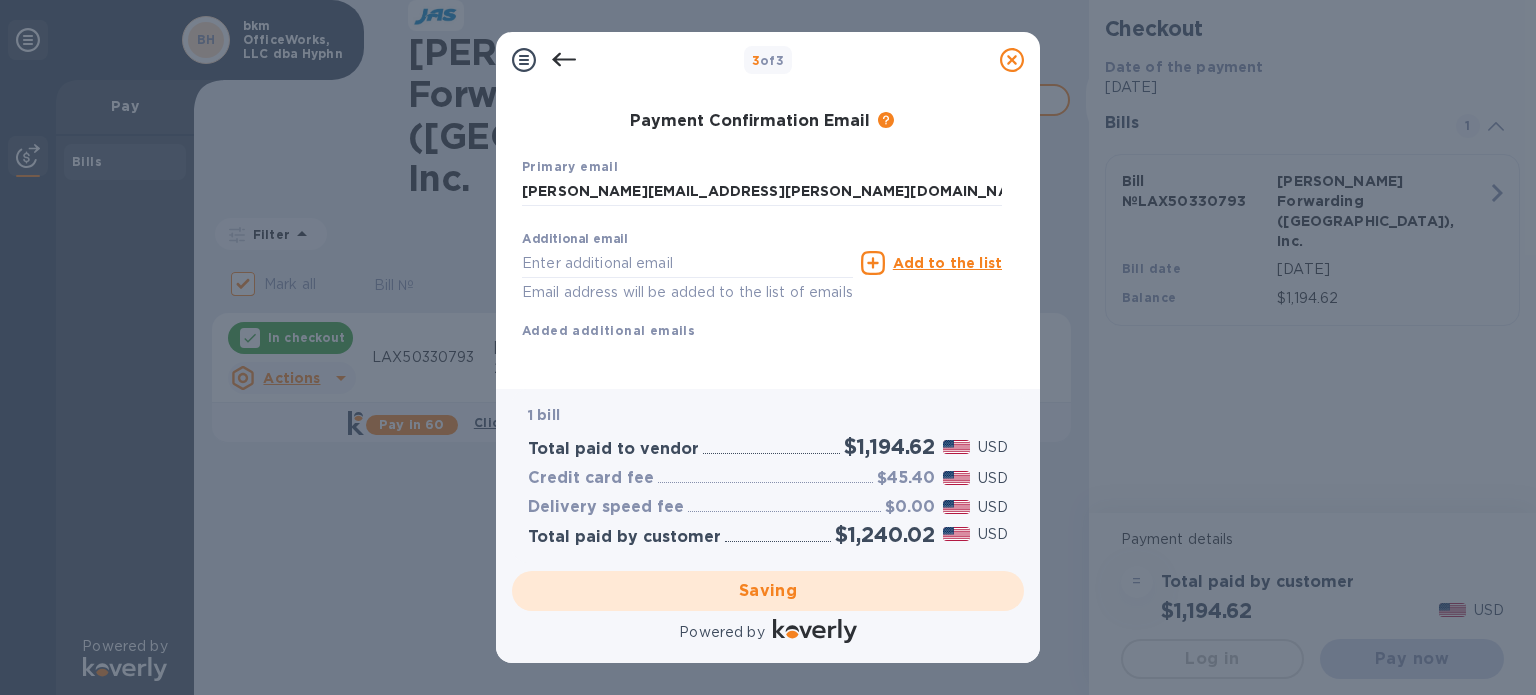 checkbox on "false" 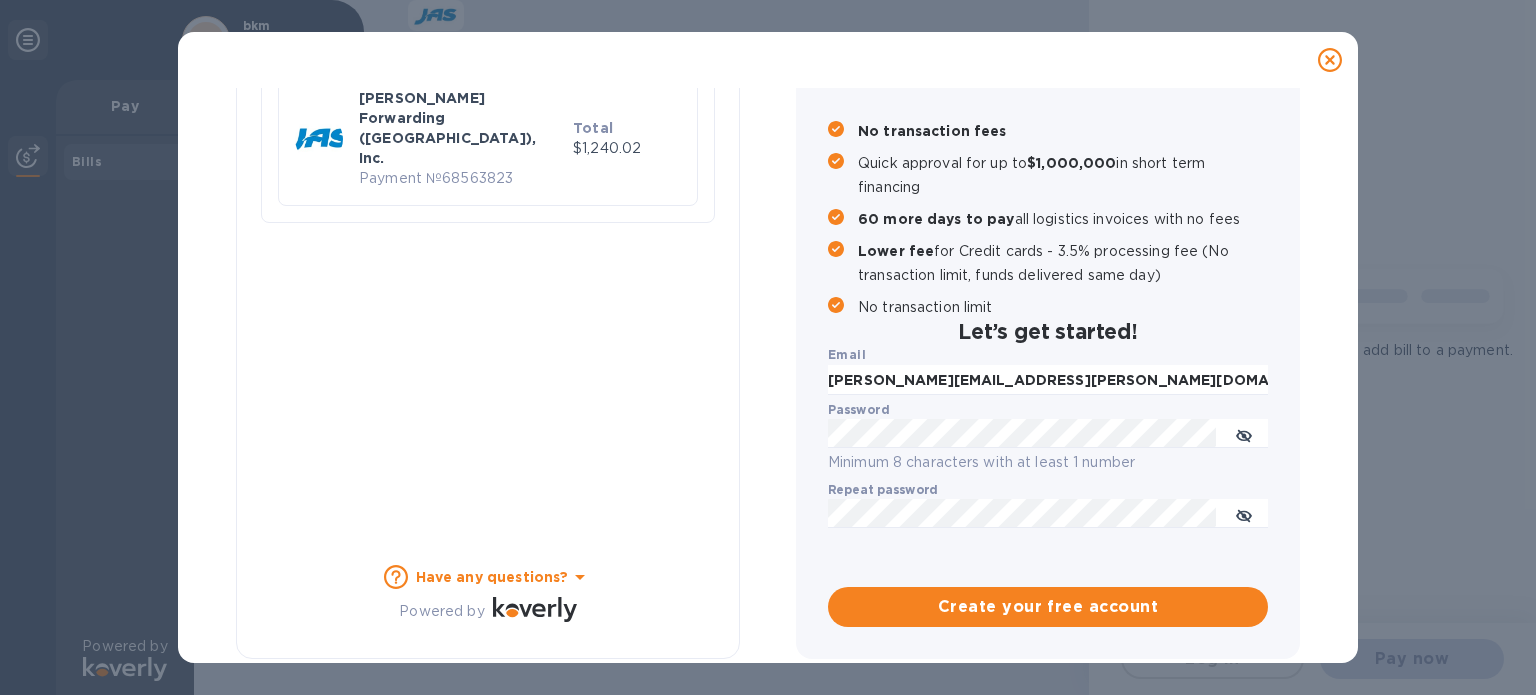 scroll, scrollTop: 224, scrollLeft: 0, axis: vertical 